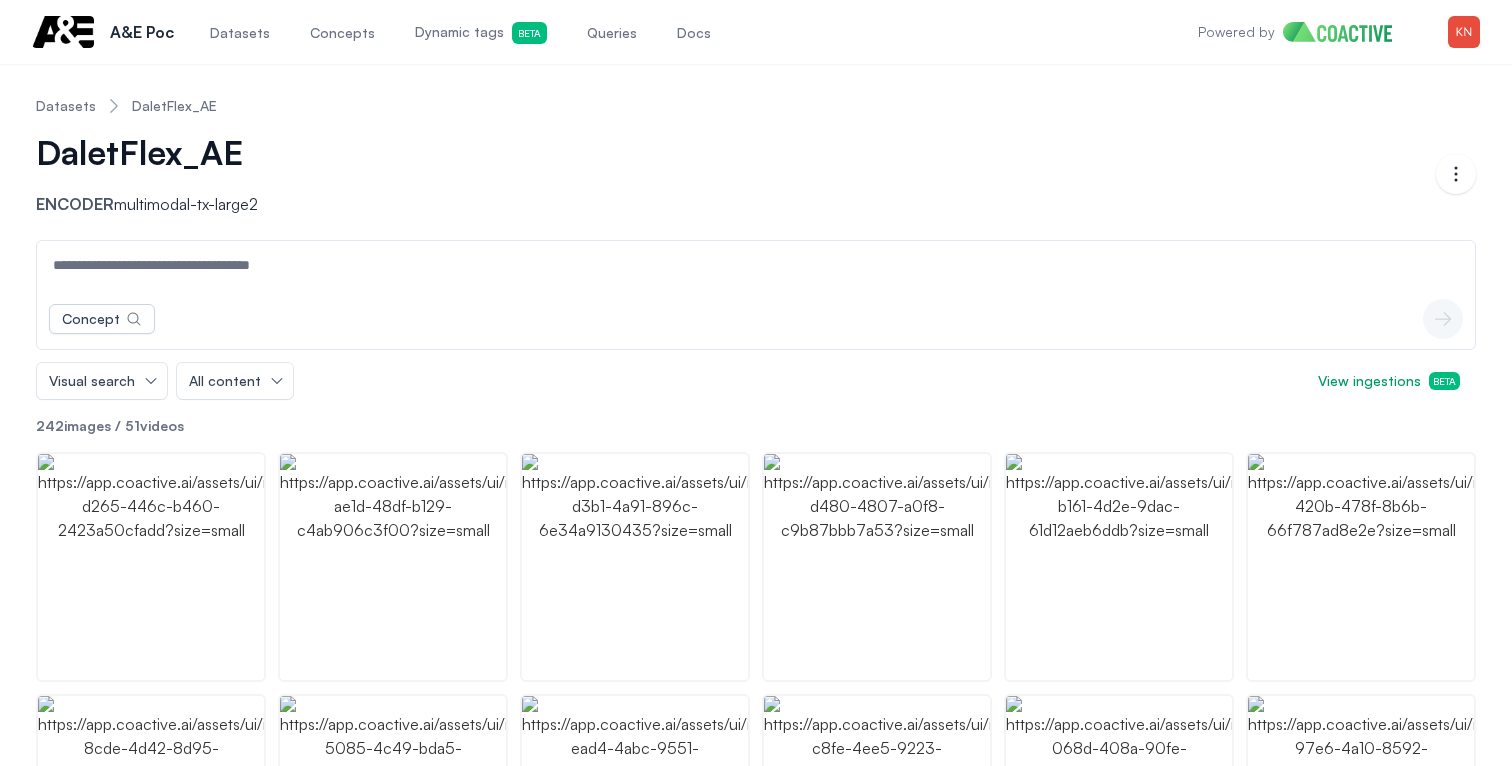 scroll, scrollTop: 0, scrollLeft: 0, axis: both 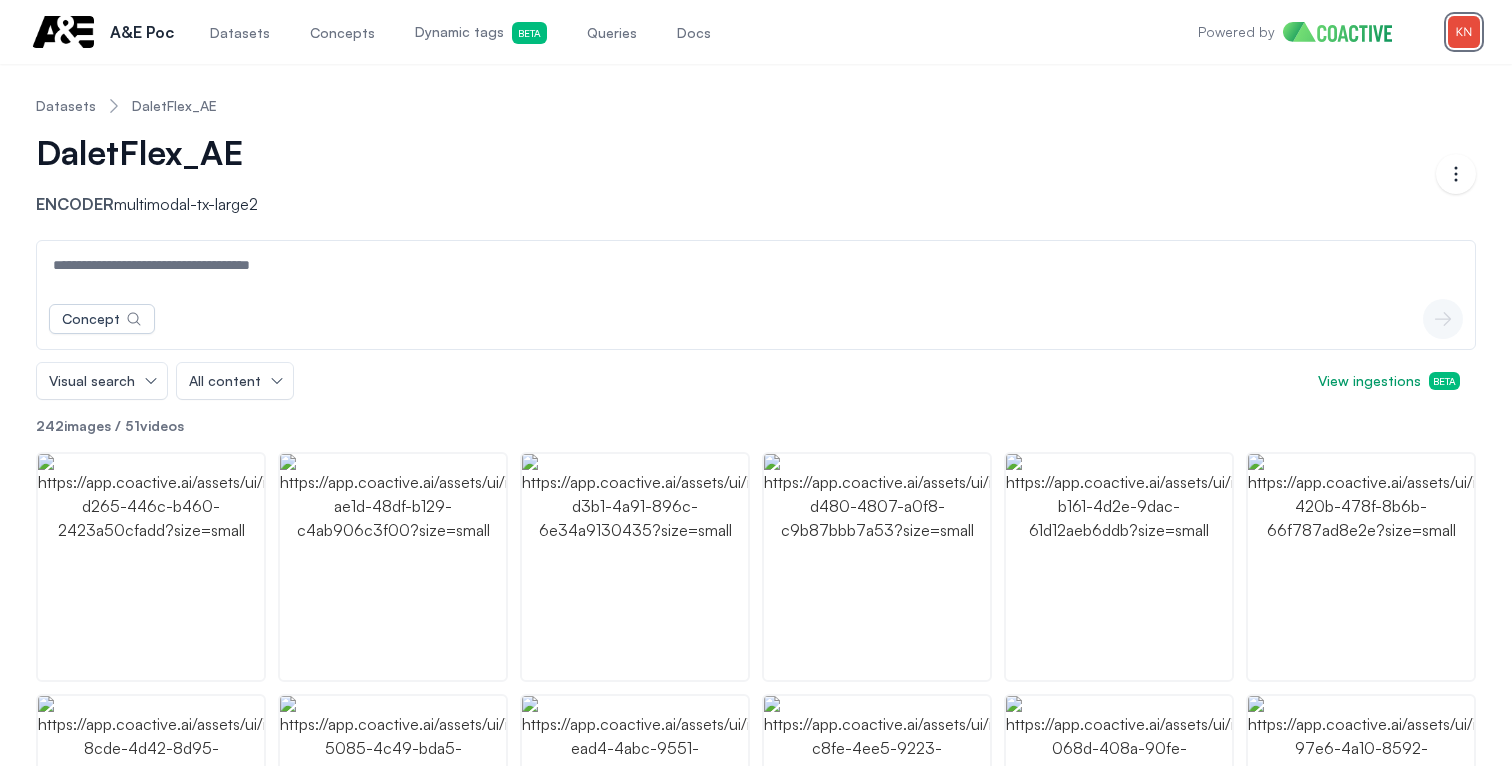click at bounding box center (1464, 32) 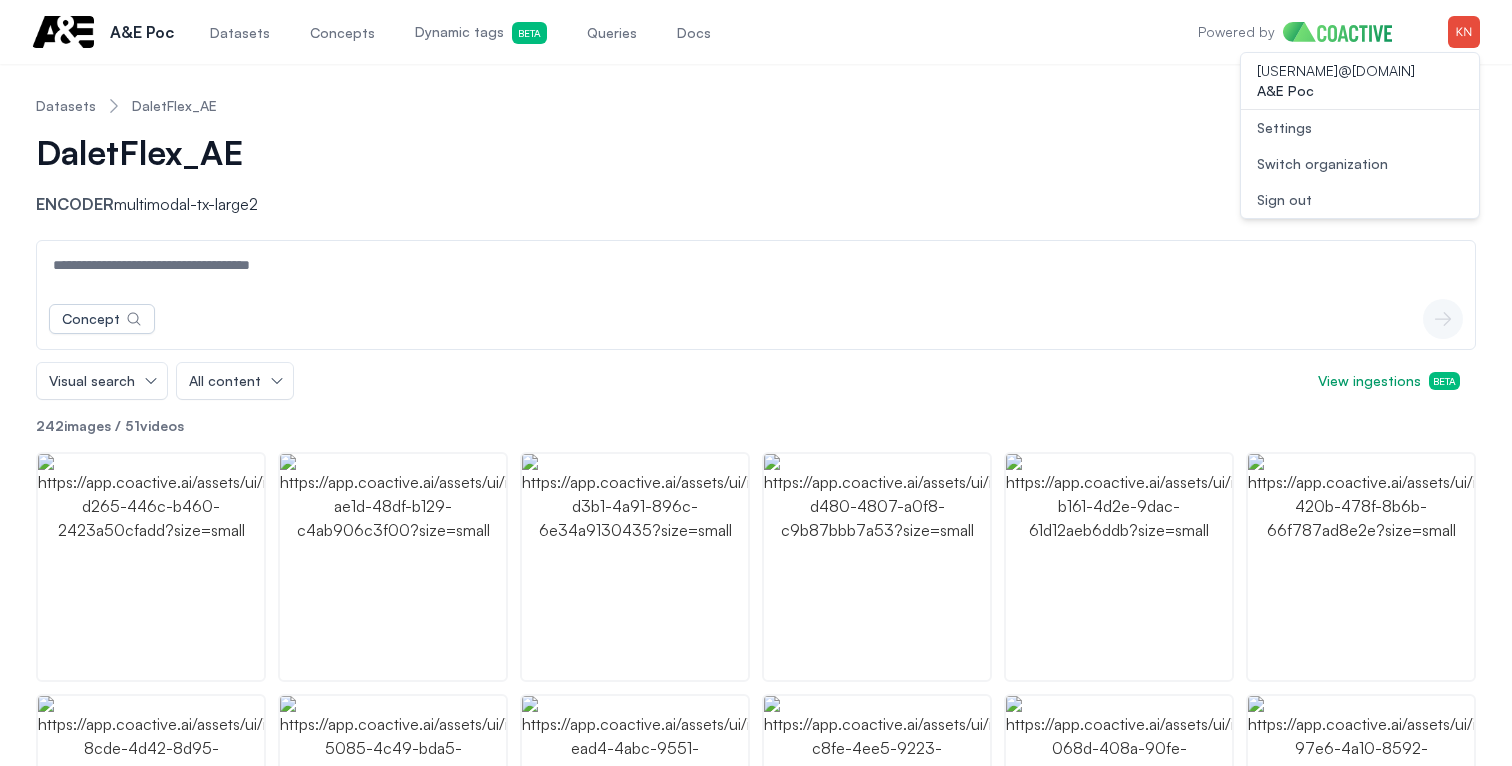 click on "Switch organization" at bounding box center [1322, 164] 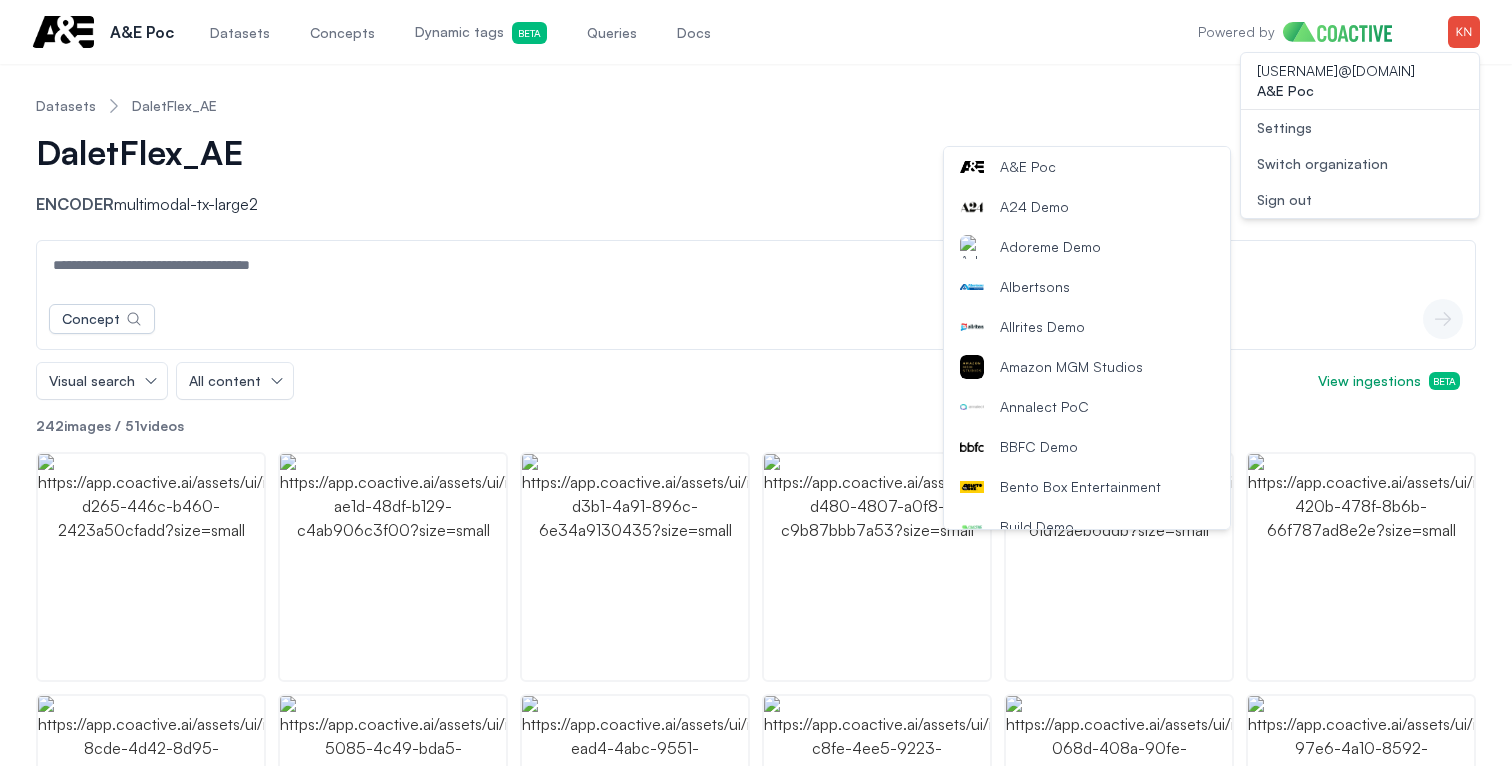click on "Datasets DaletFlex_AE DaletFlex_AE Encoder  multimodal-tx-large2 Open options Concept icon-button Visual search All content View ingestions Beta 242  images /   51  videos" at bounding box center (756, 2432) 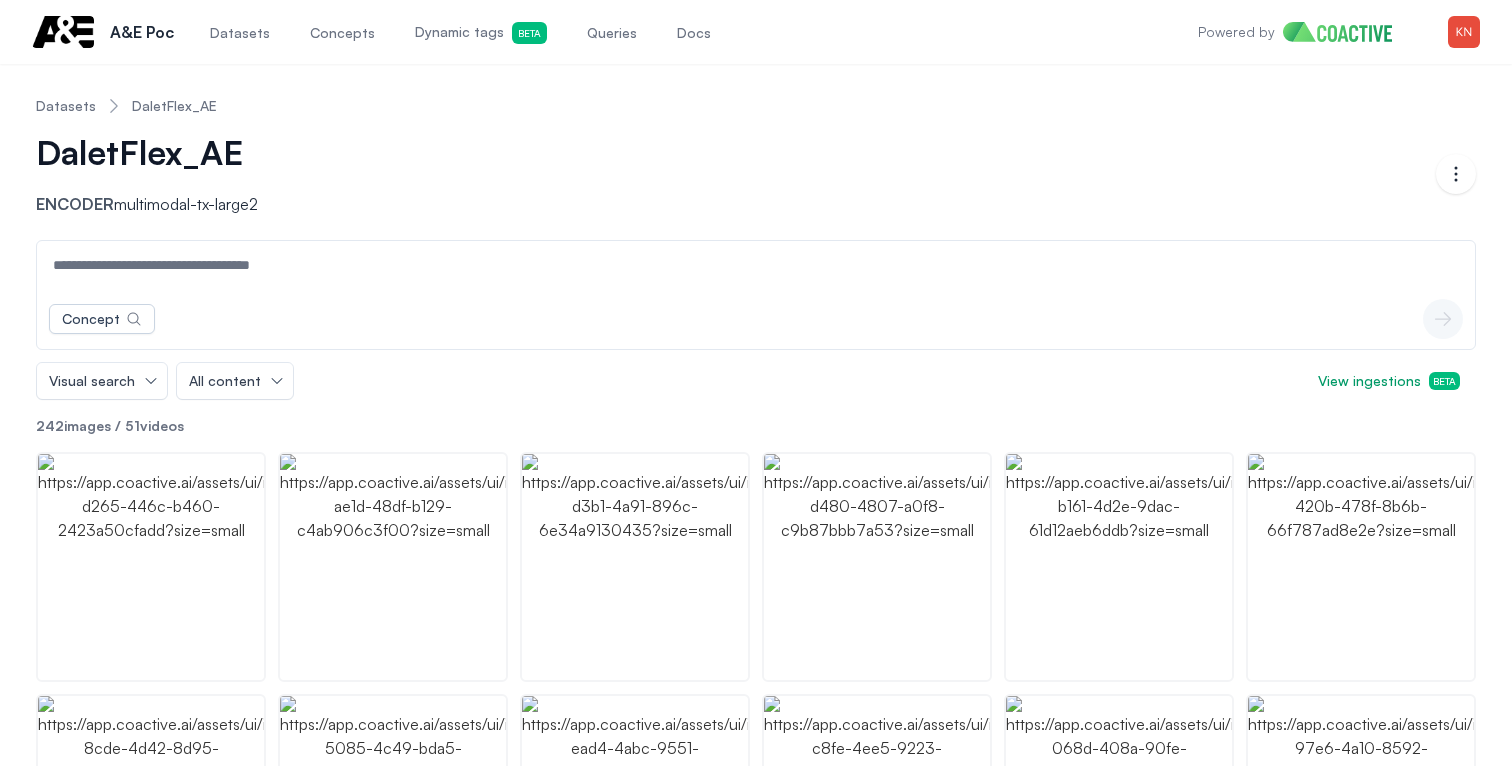 click on "Open user menu" at bounding box center (1464, 32) 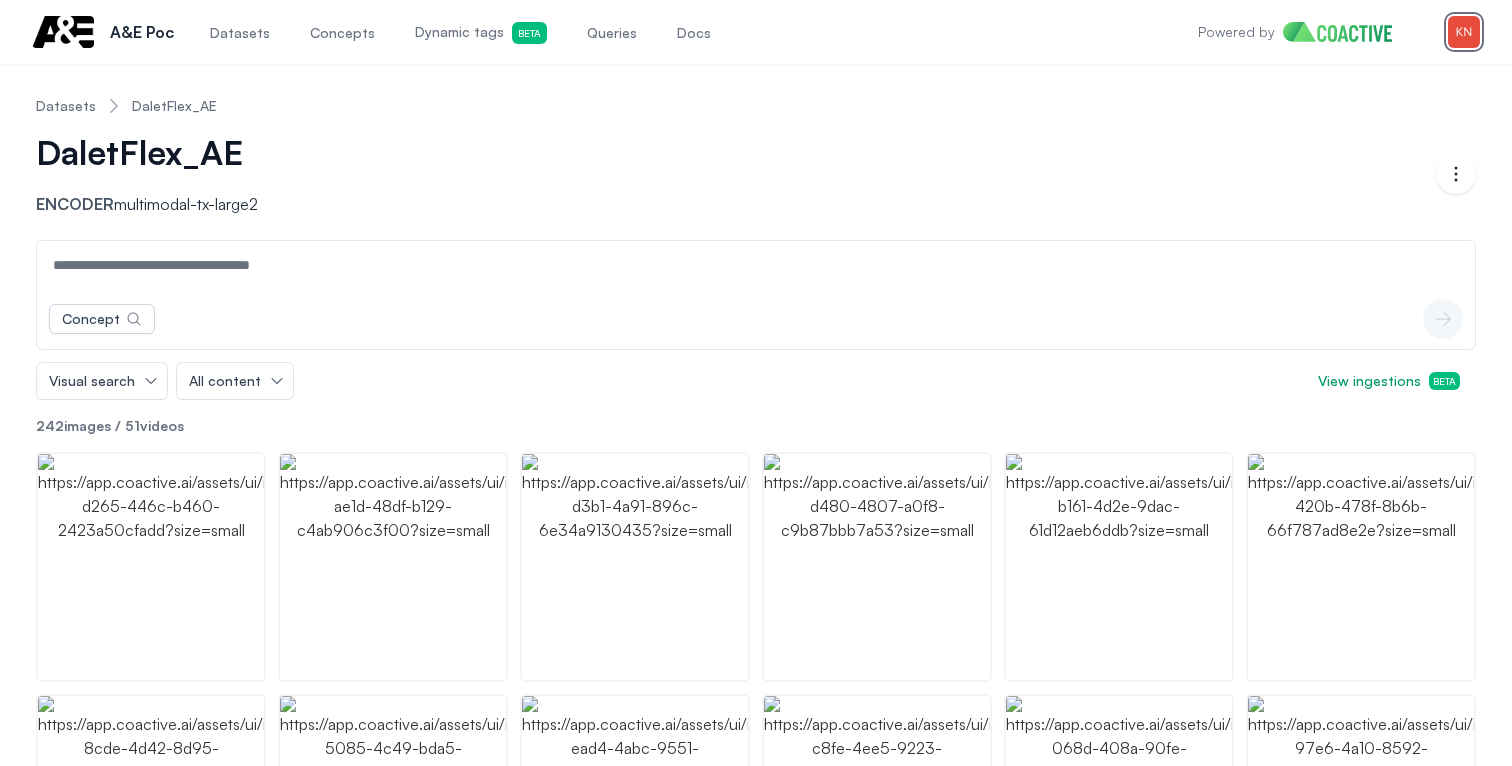 click at bounding box center (1464, 32) 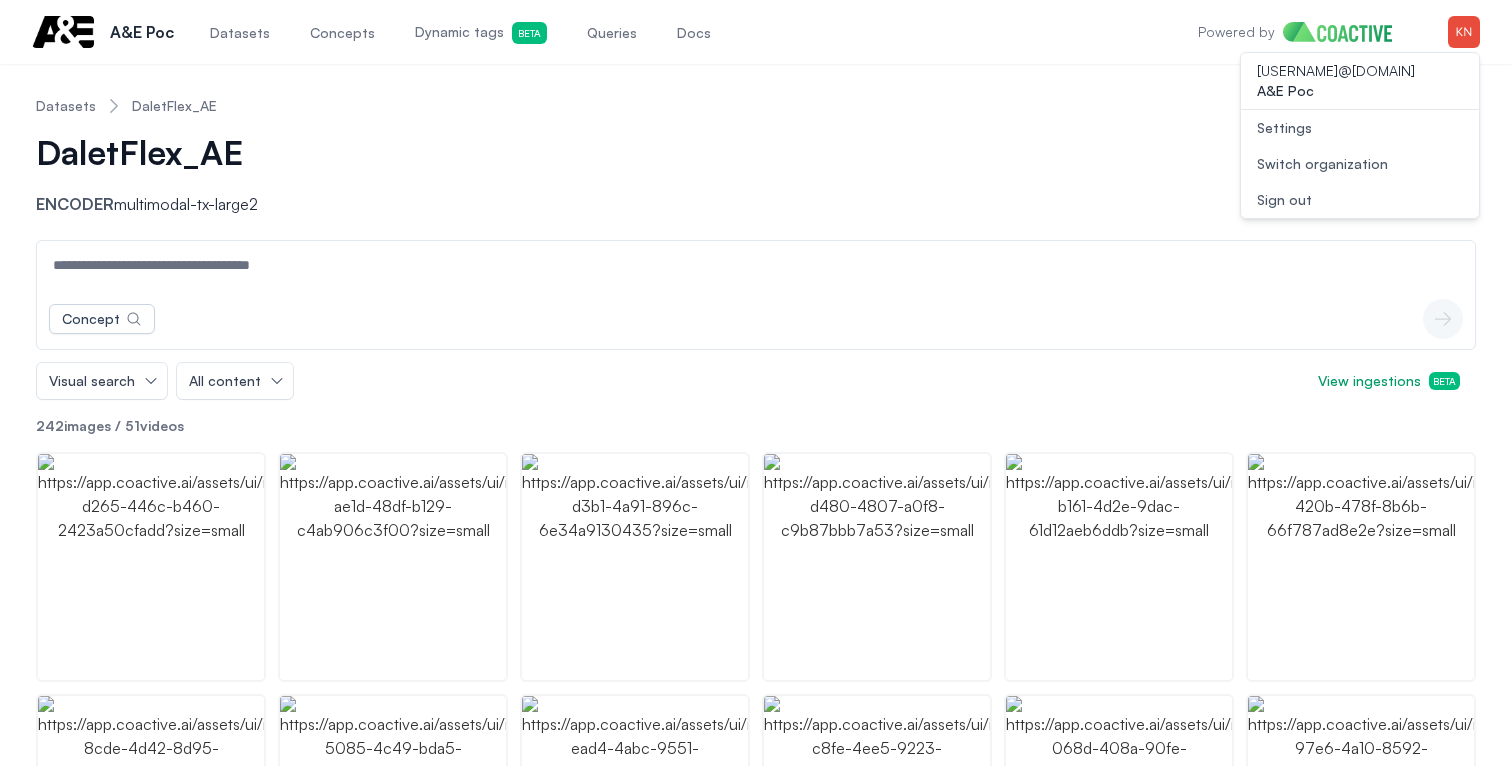 click on "Open user menu Switch organization" at bounding box center [1360, 164] 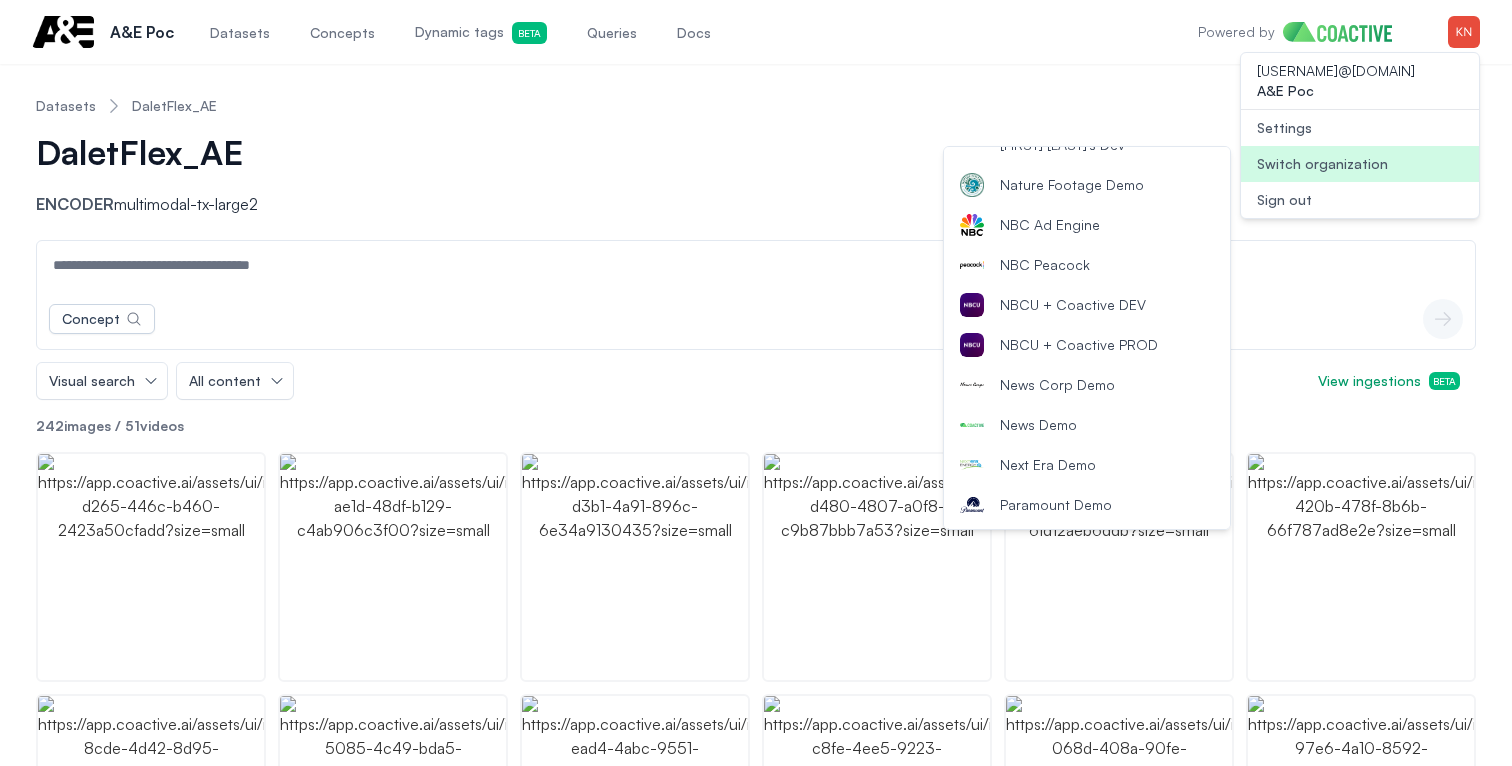 scroll, scrollTop: 1906, scrollLeft: 0, axis: vertical 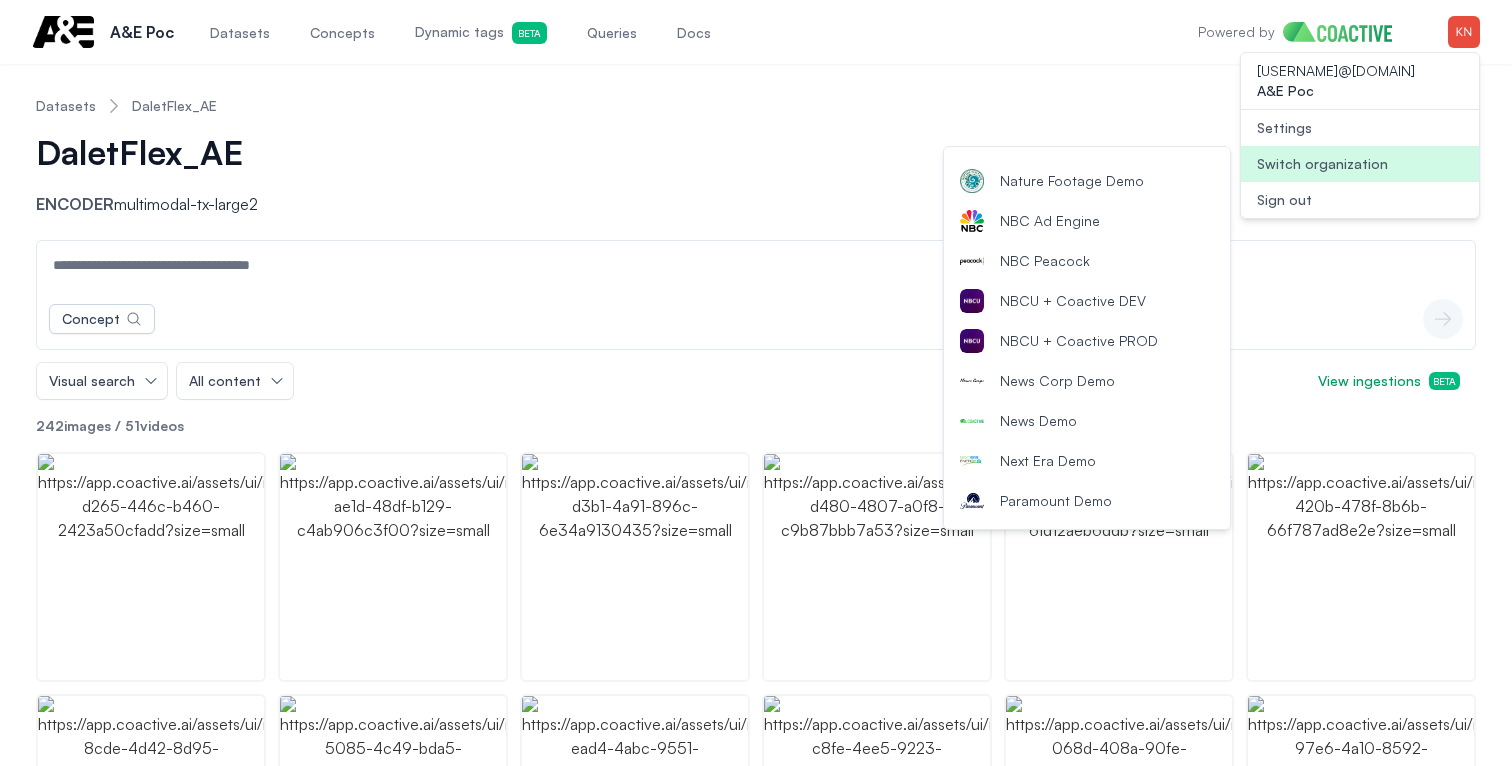 click on "NBCU + Coactive DEV" at bounding box center [1087, 301] 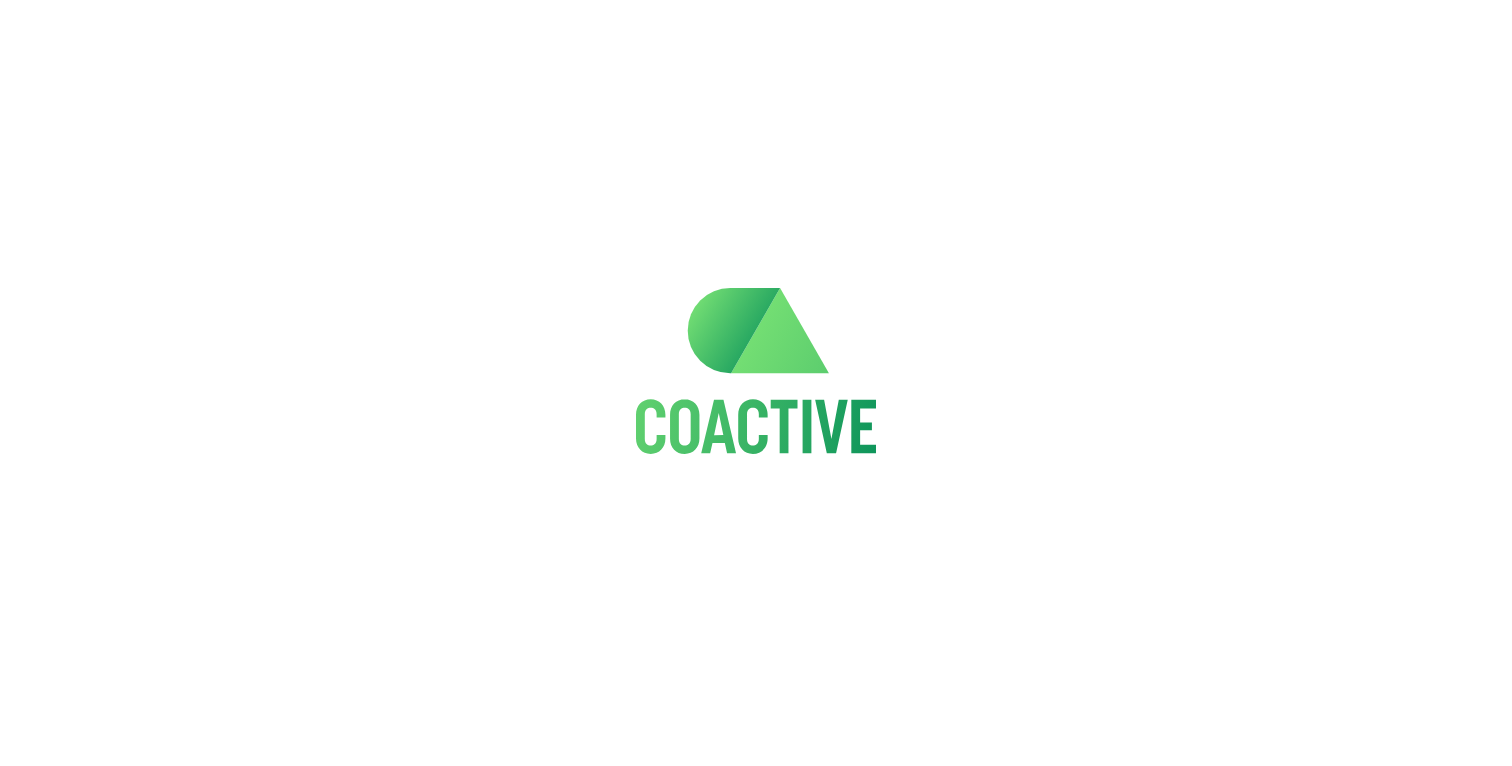 scroll, scrollTop: 0, scrollLeft: 0, axis: both 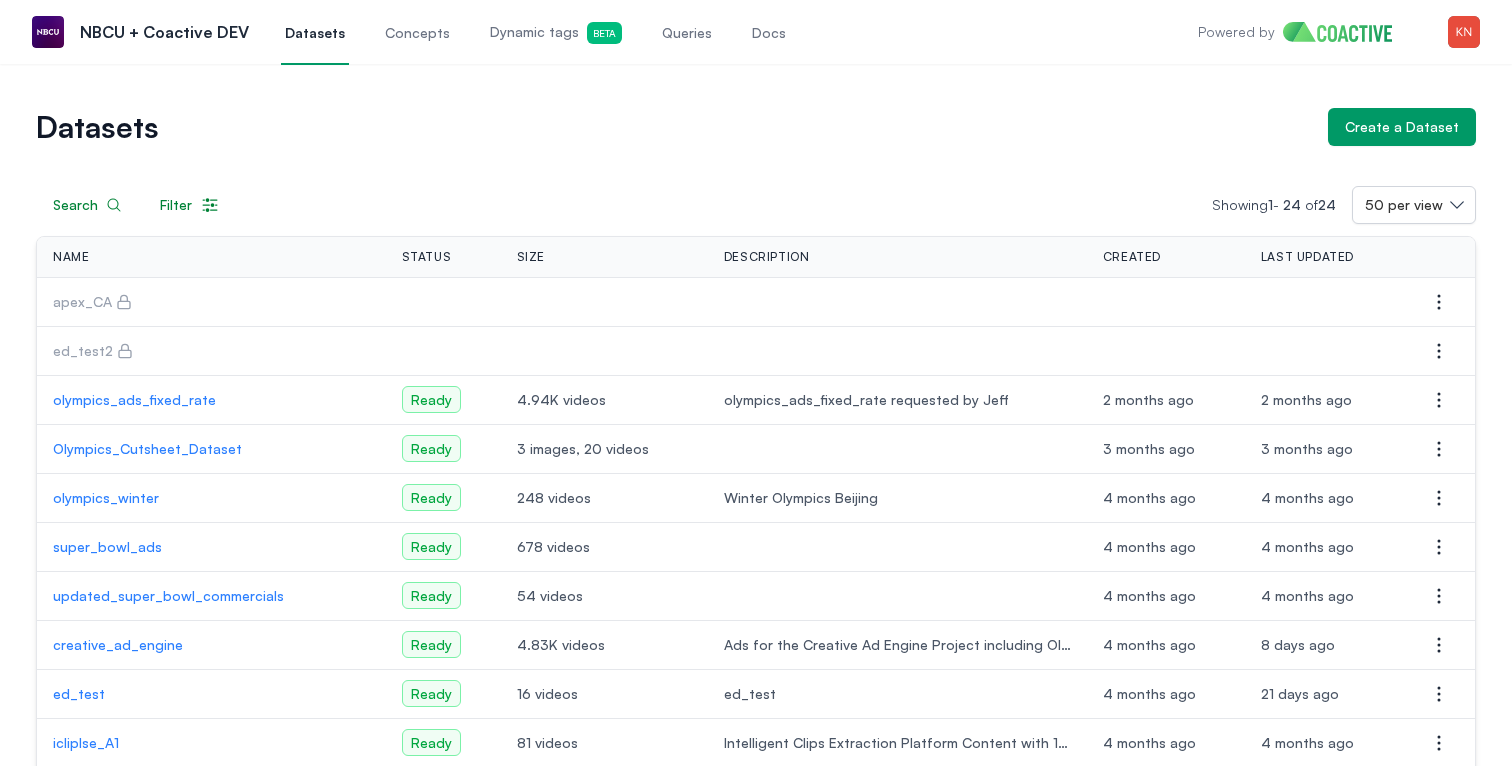 click on "Dynamic tags Beta" at bounding box center [556, 32] 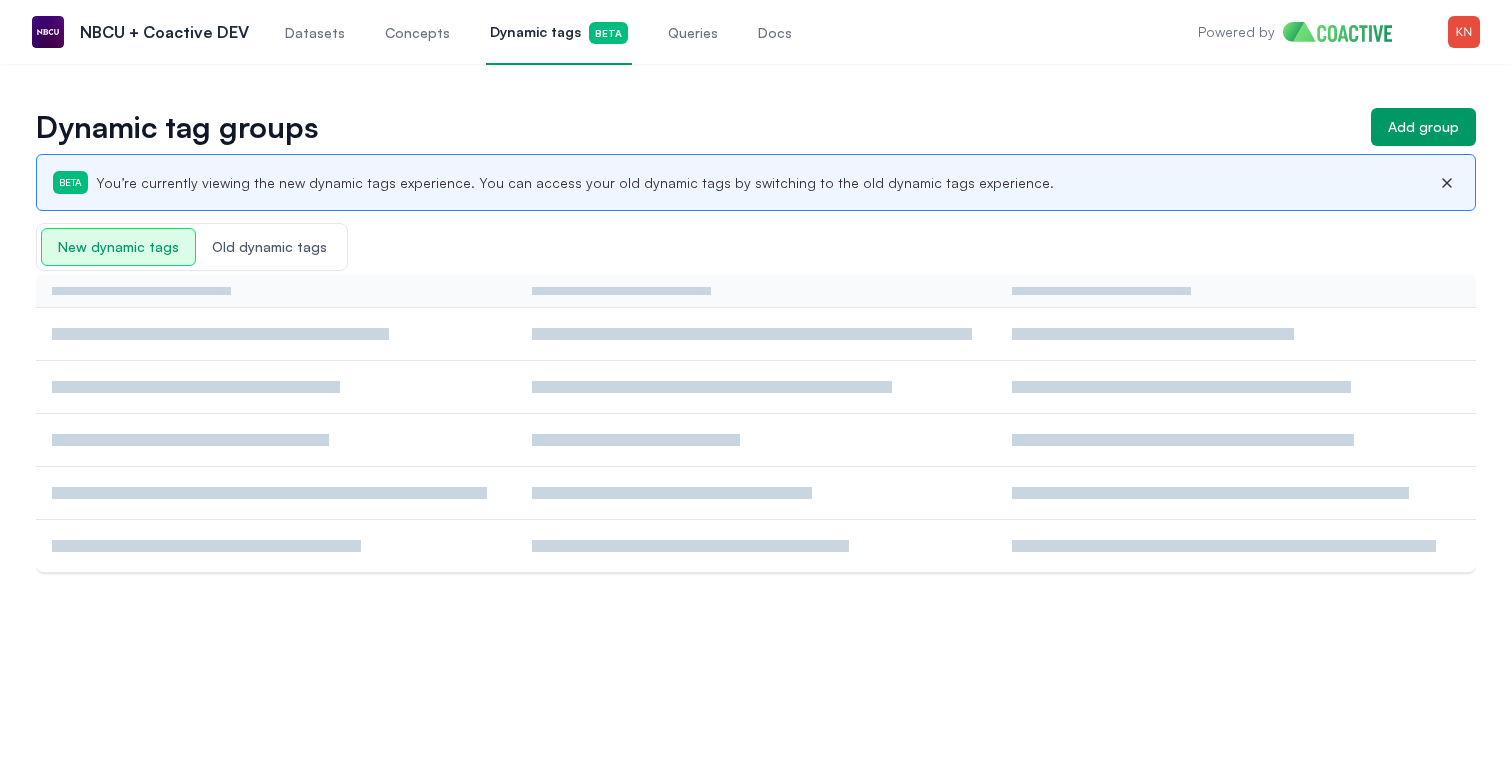 click on "Concepts" at bounding box center [417, 32] 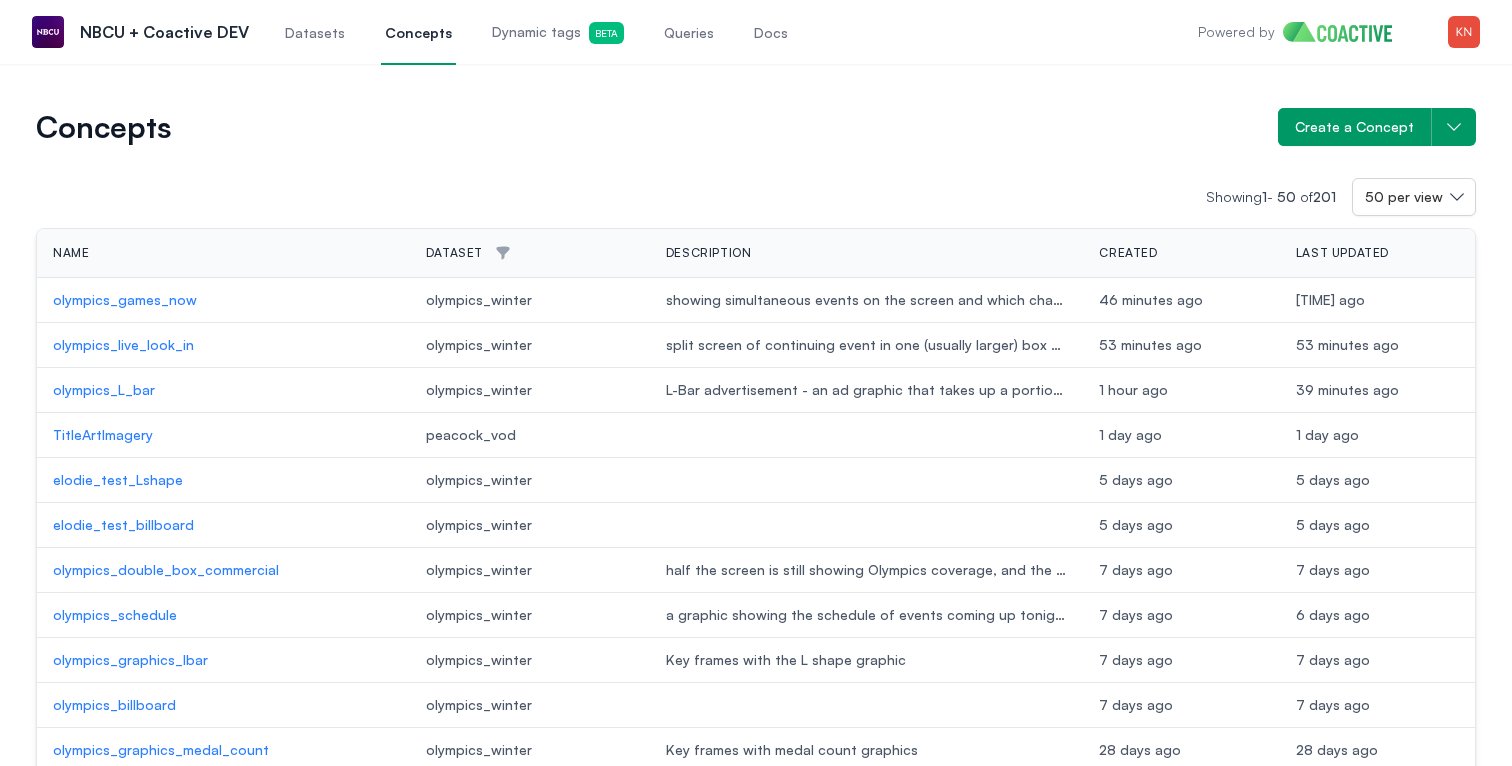 click on "olympics_L_bar" at bounding box center (223, 390) 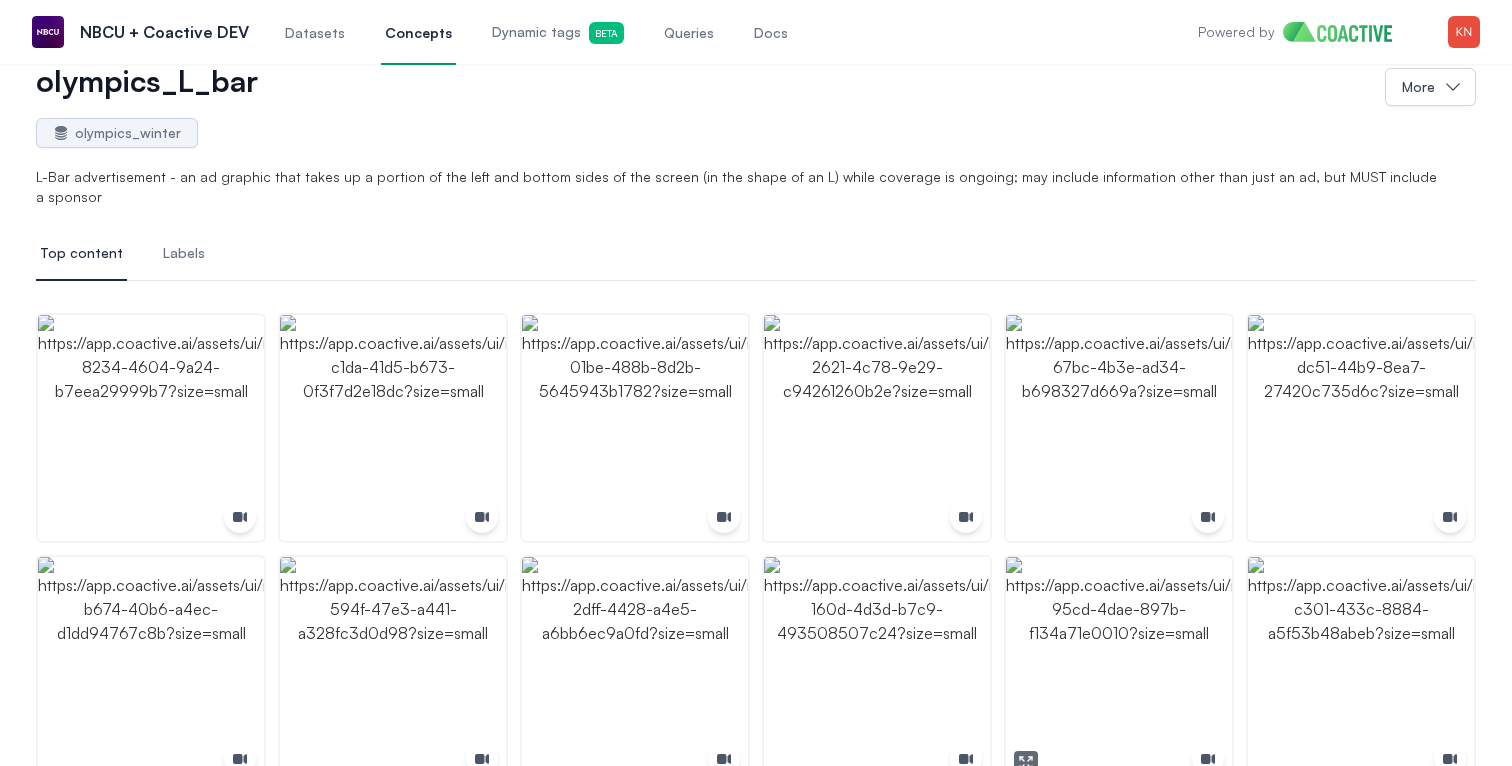 scroll, scrollTop: 0, scrollLeft: 0, axis: both 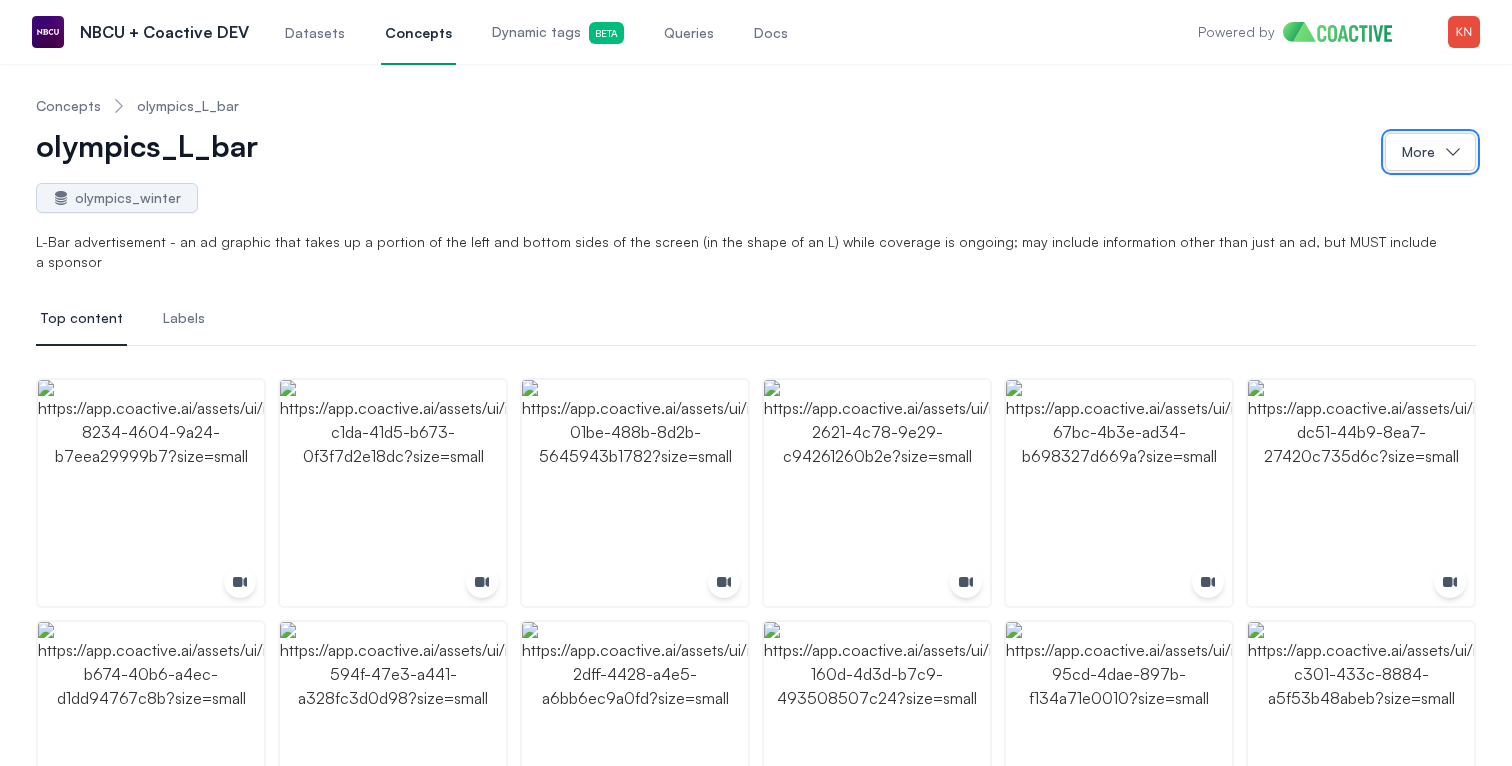 click on "More" at bounding box center [1430, 152] 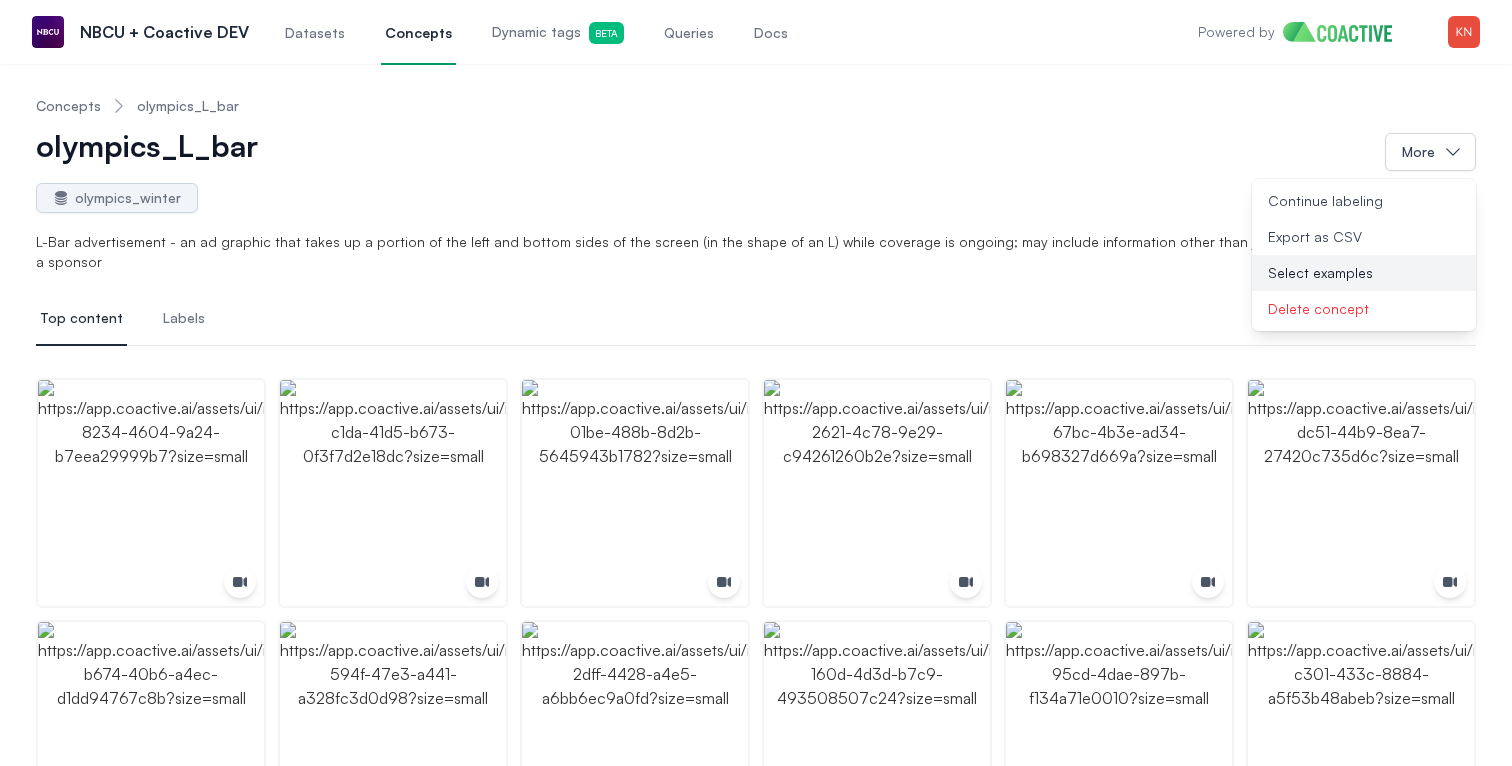 click on "Select examples" at bounding box center (1364, 273) 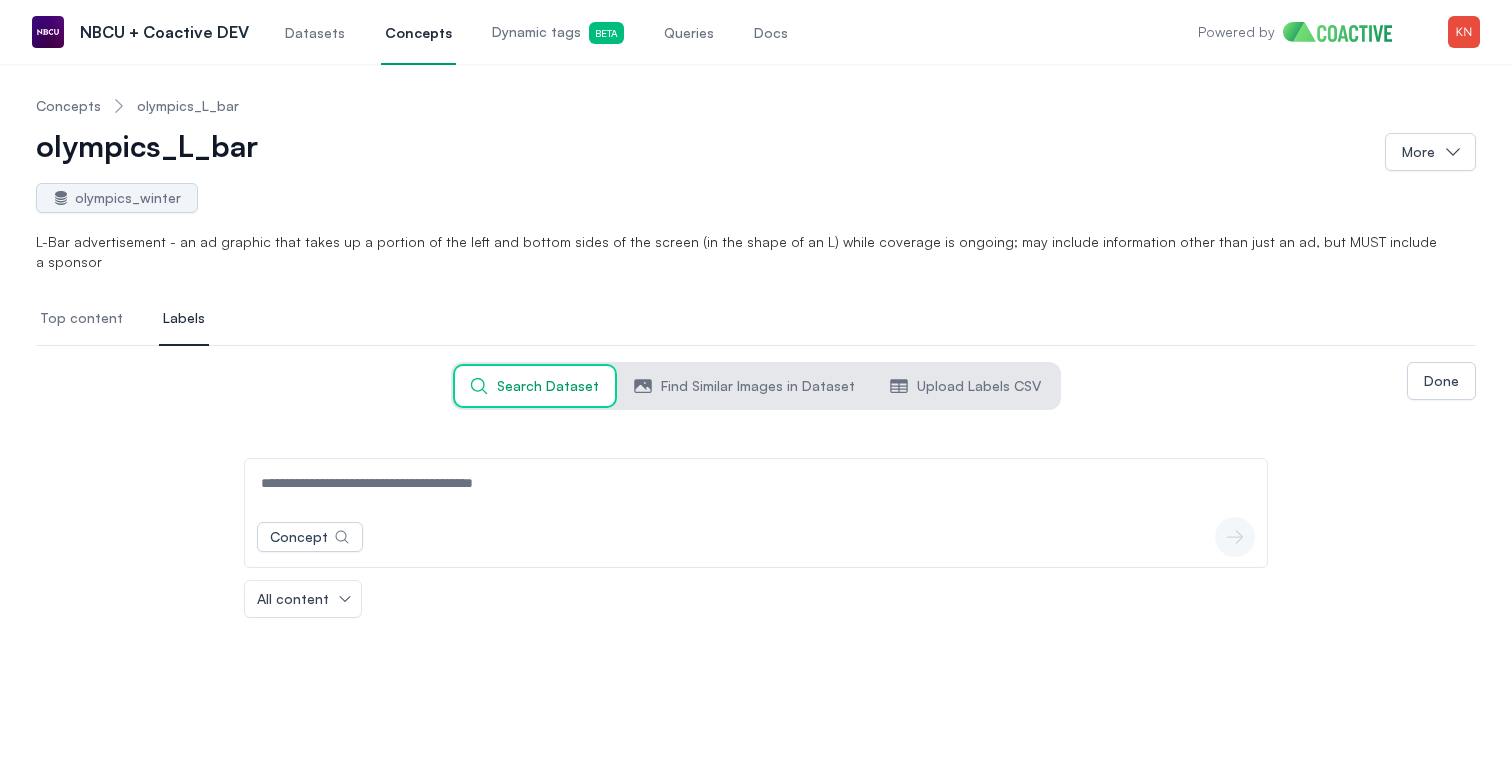 click at bounding box center (756, 483) 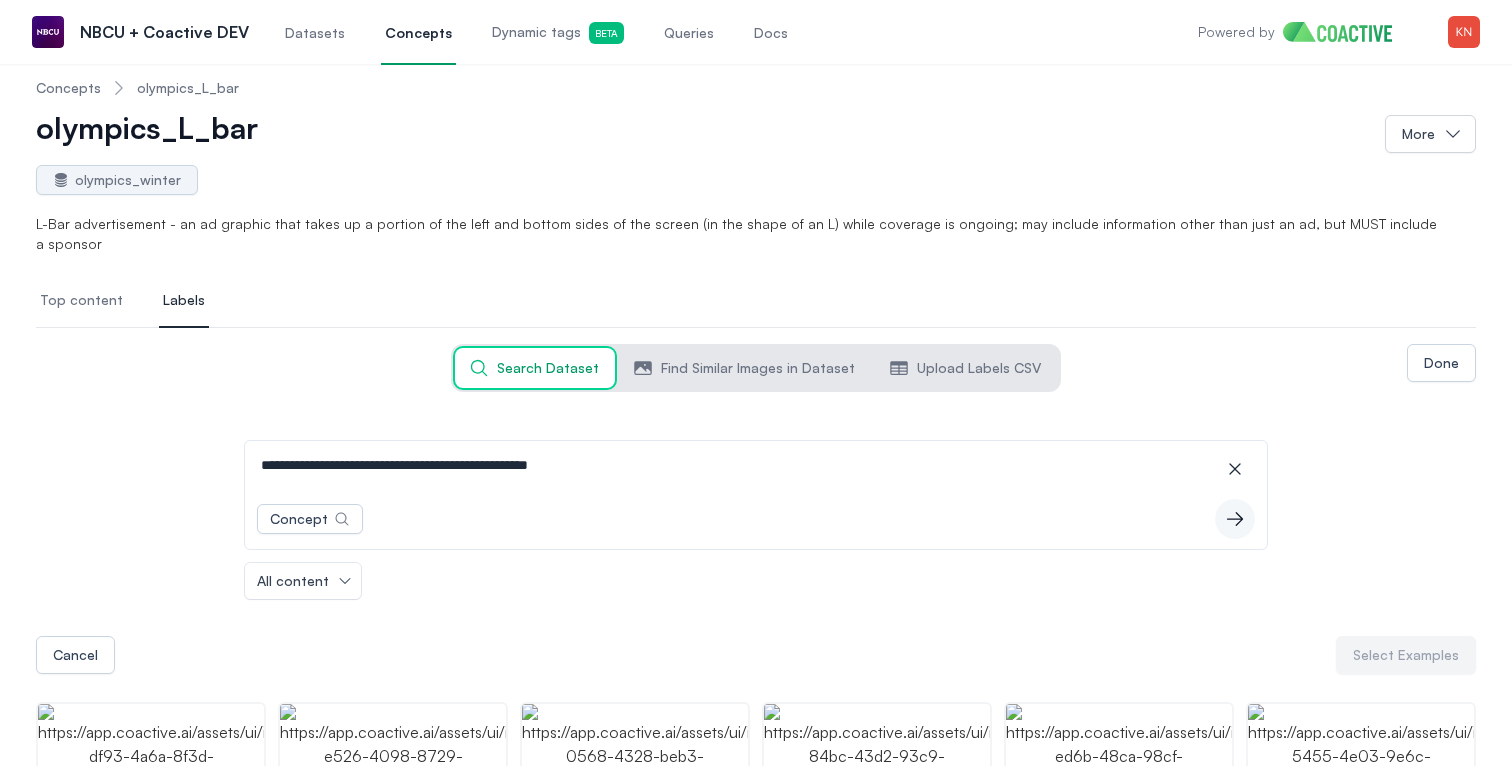 scroll, scrollTop: 0, scrollLeft: 0, axis: both 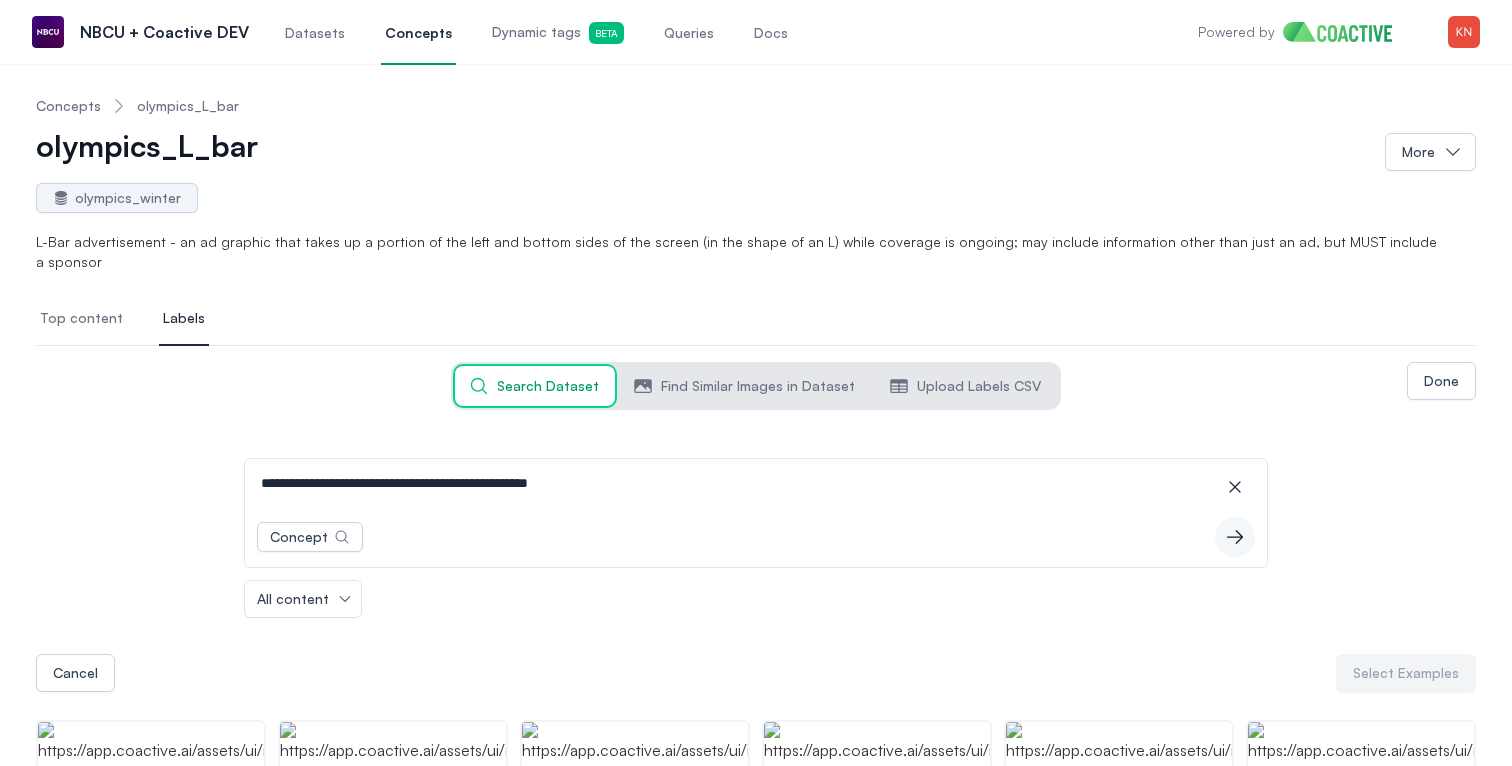 drag, startPoint x: 620, startPoint y: 460, endPoint x: 224, endPoint y: 445, distance: 396.284 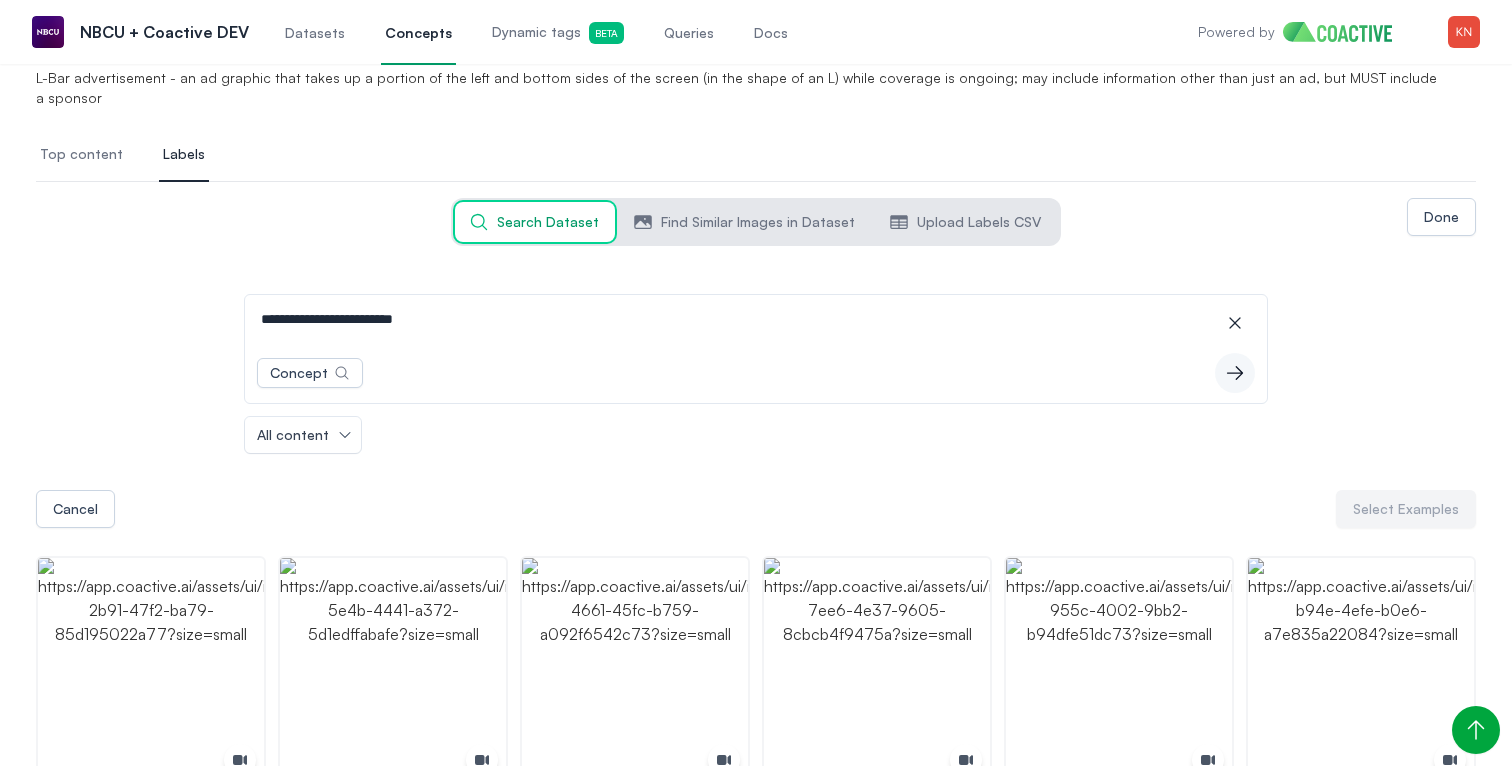 scroll, scrollTop: 0, scrollLeft: 0, axis: both 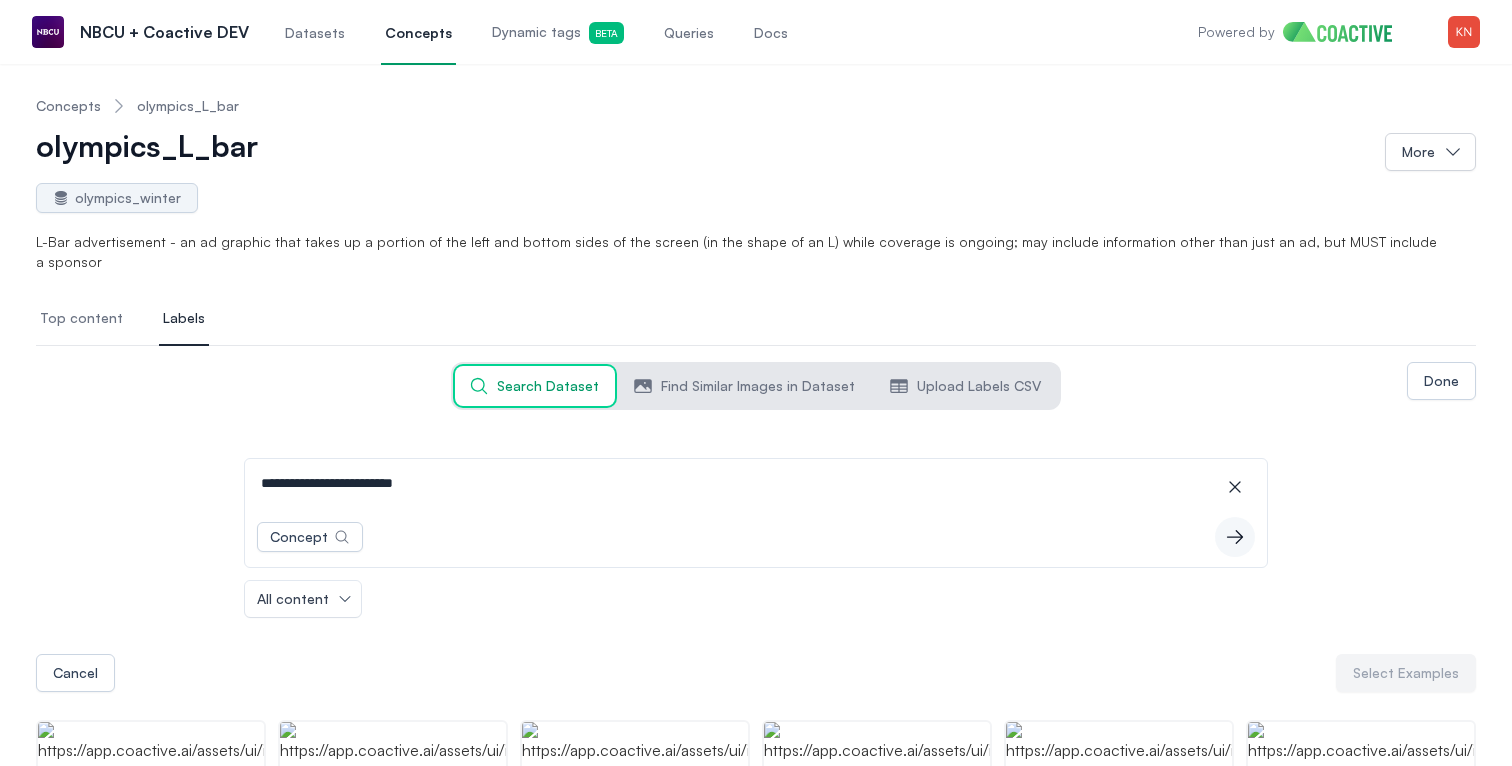 drag, startPoint x: 456, startPoint y: 453, endPoint x: 369, endPoint y: 448, distance: 87.14356 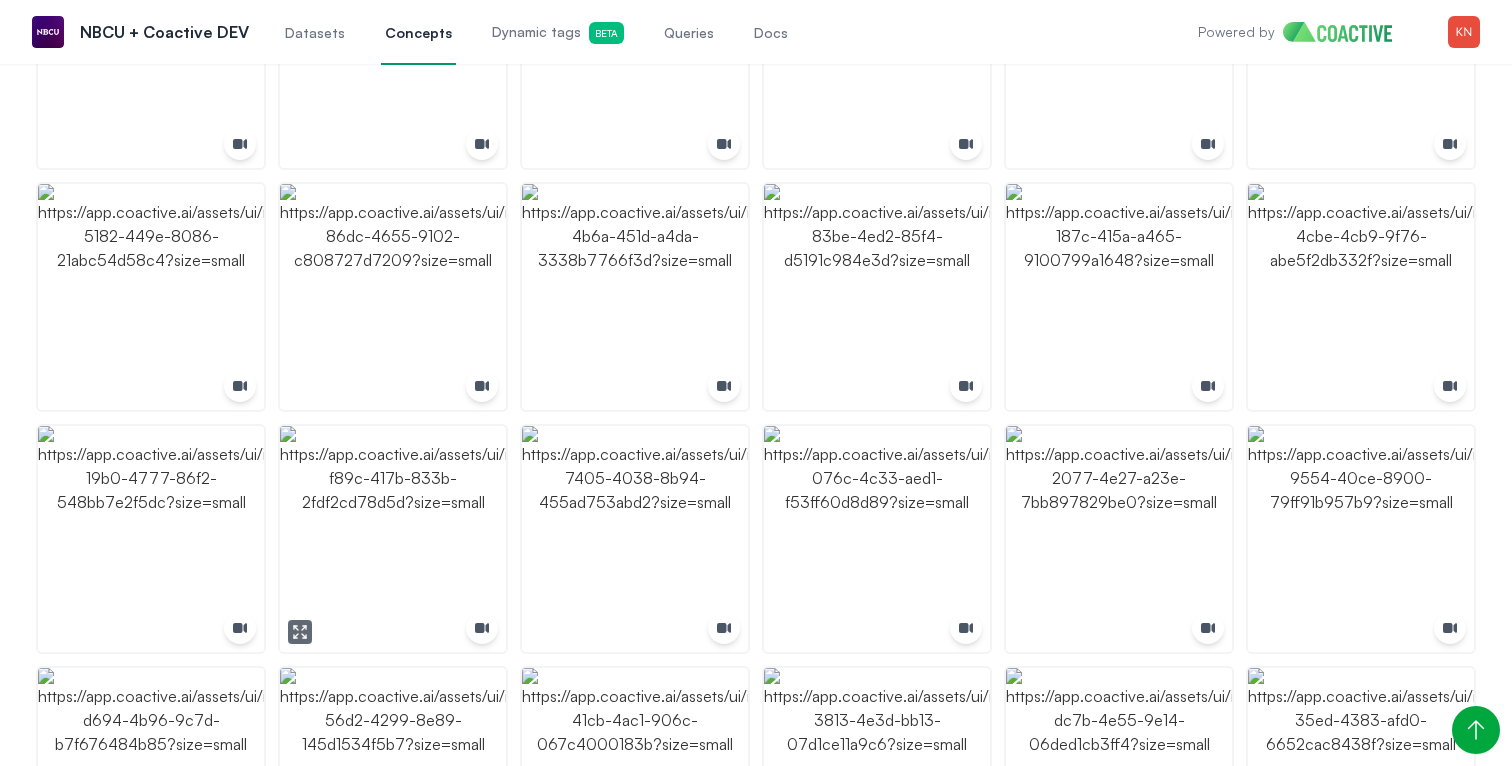 scroll, scrollTop: 3000, scrollLeft: 0, axis: vertical 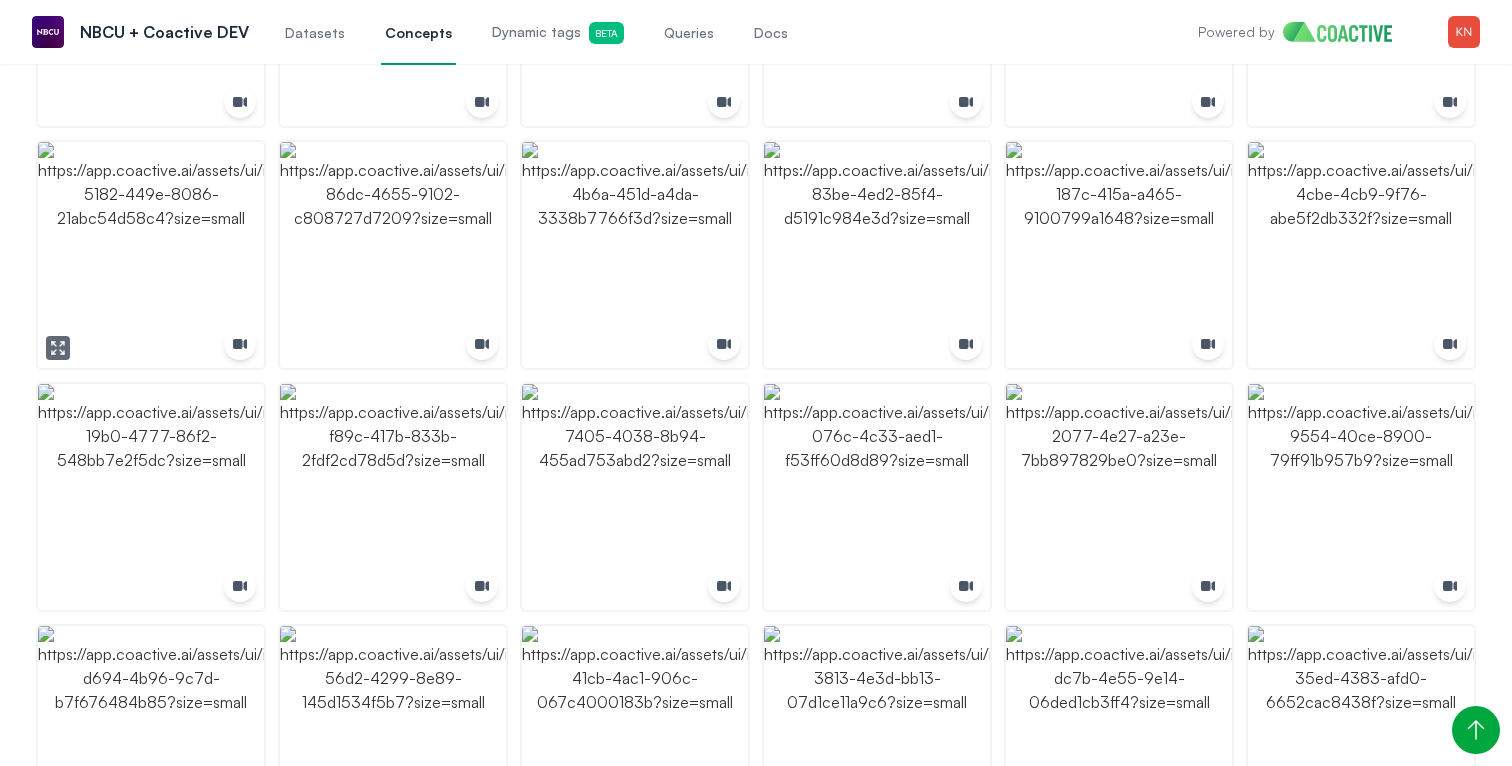 click at bounding box center (58, 348) 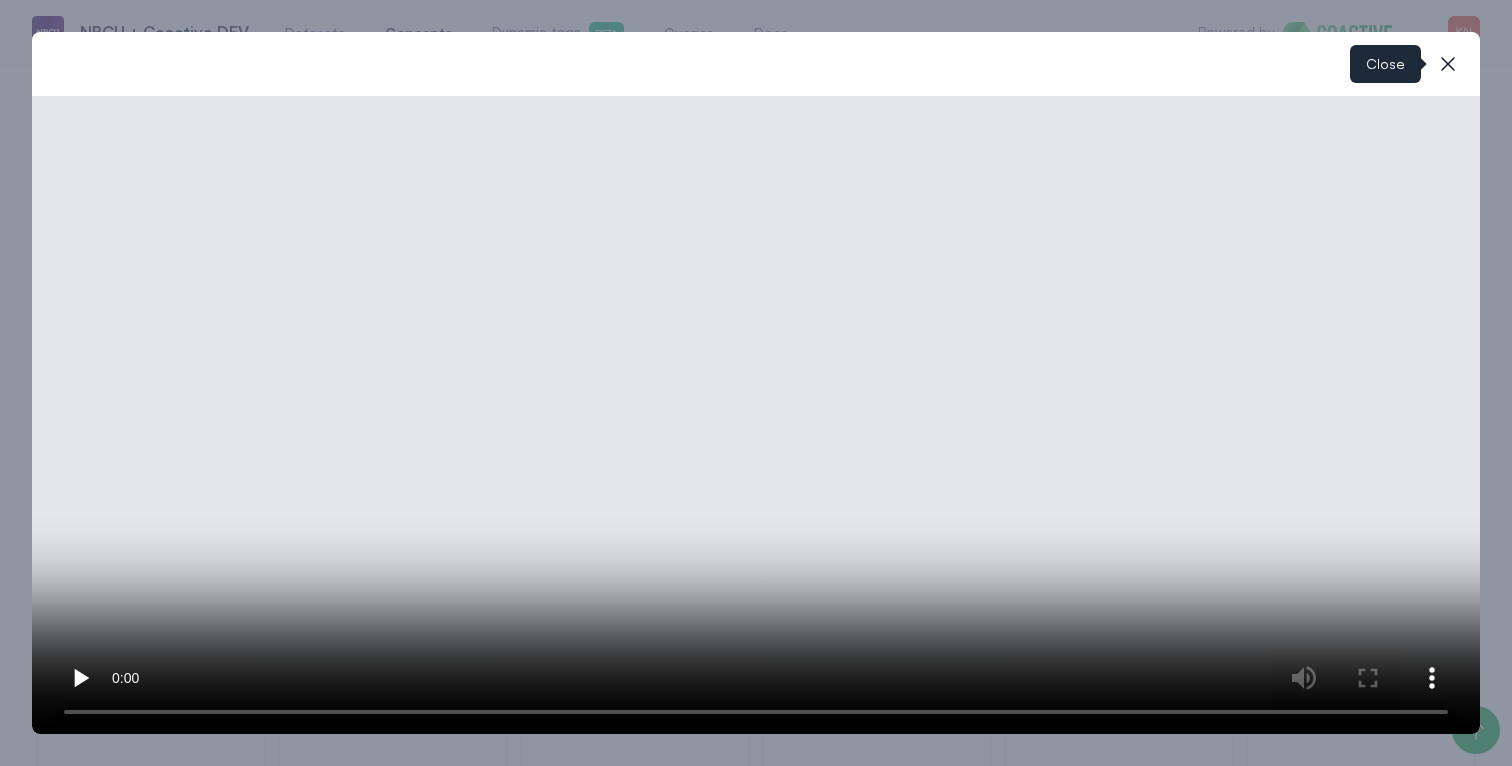 click on "close-modal" at bounding box center [1448, 64] 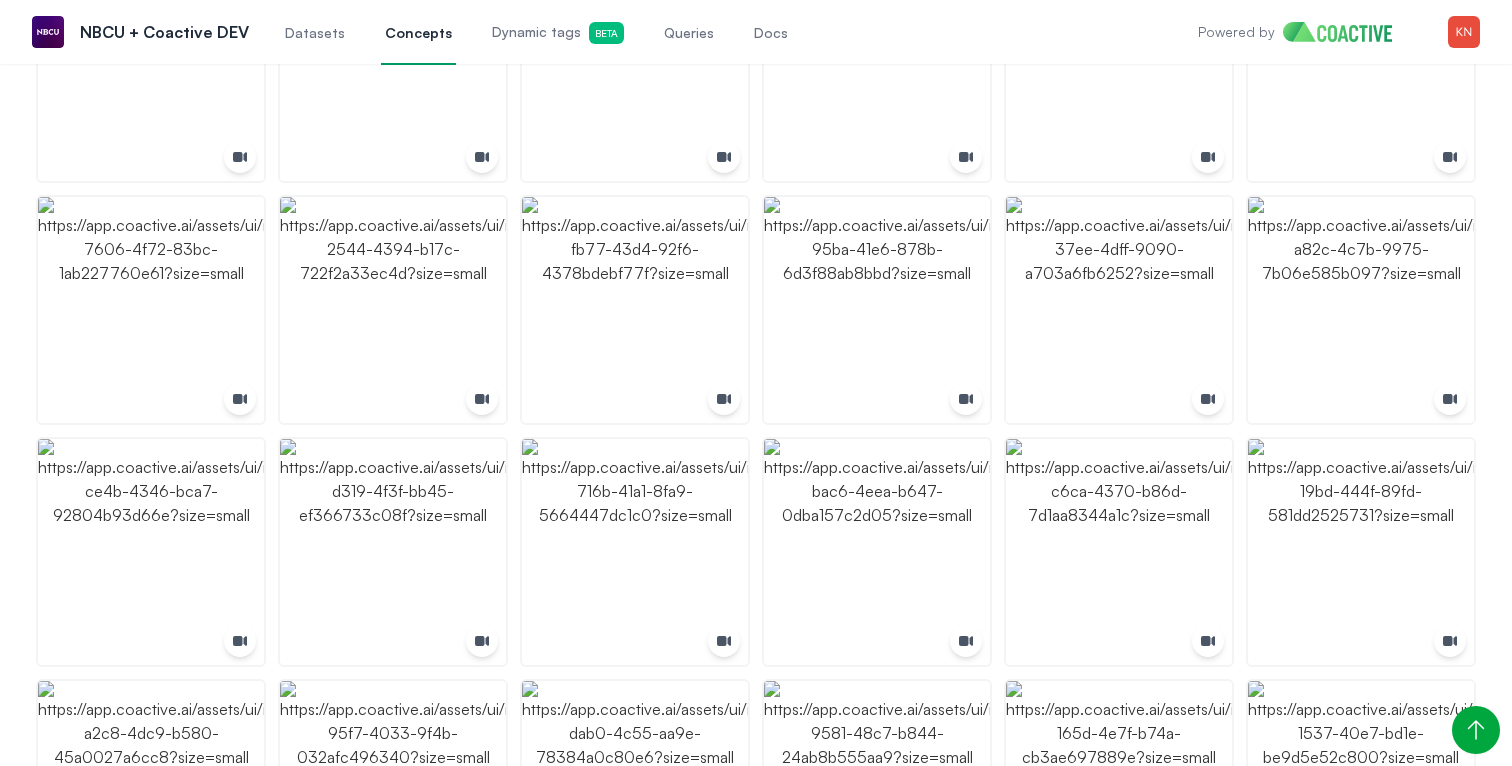 scroll, scrollTop: 0, scrollLeft: 0, axis: both 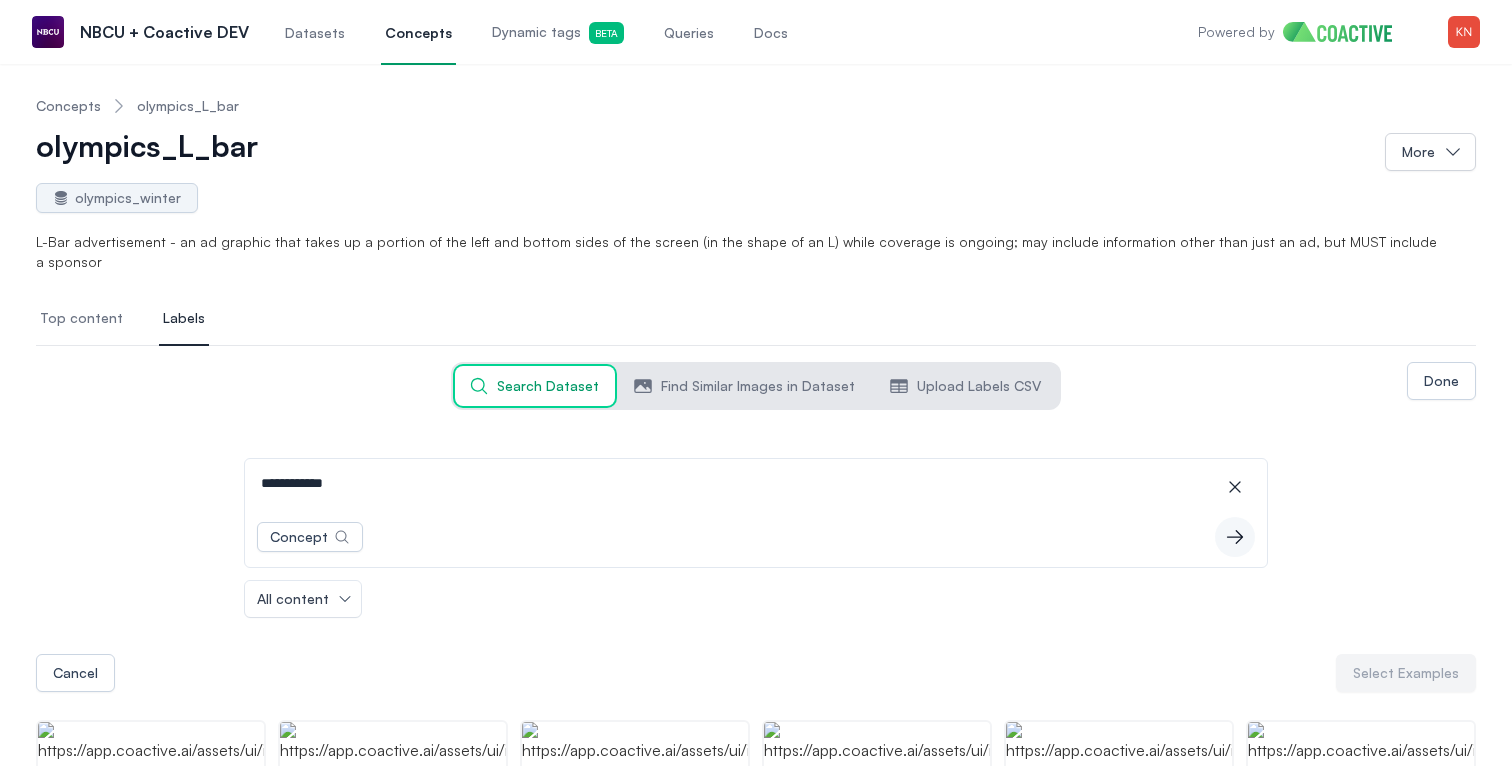 drag, startPoint x: 405, startPoint y: 466, endPoint x: 164, endPoint y: 423, distance: 244.80605 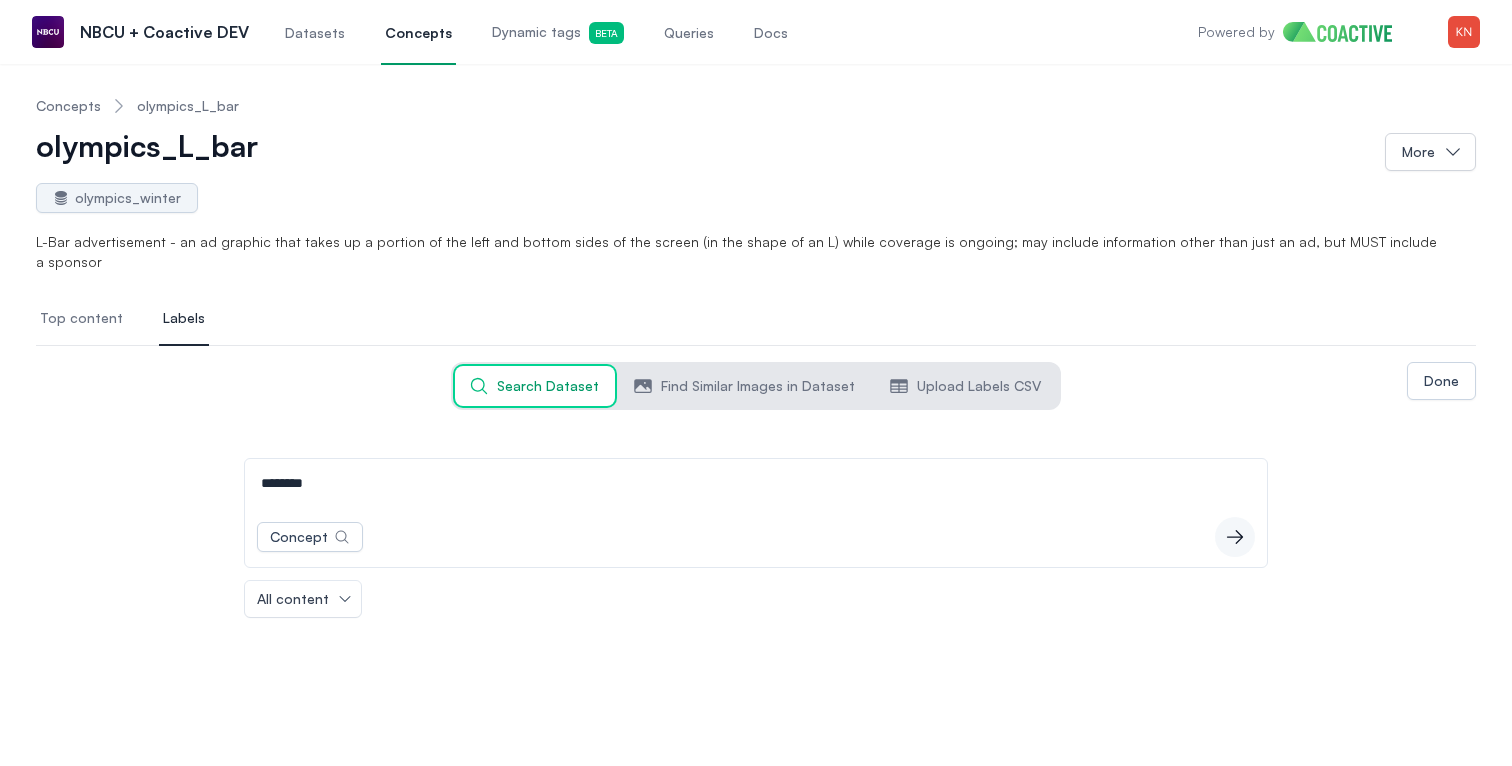 type on "********" 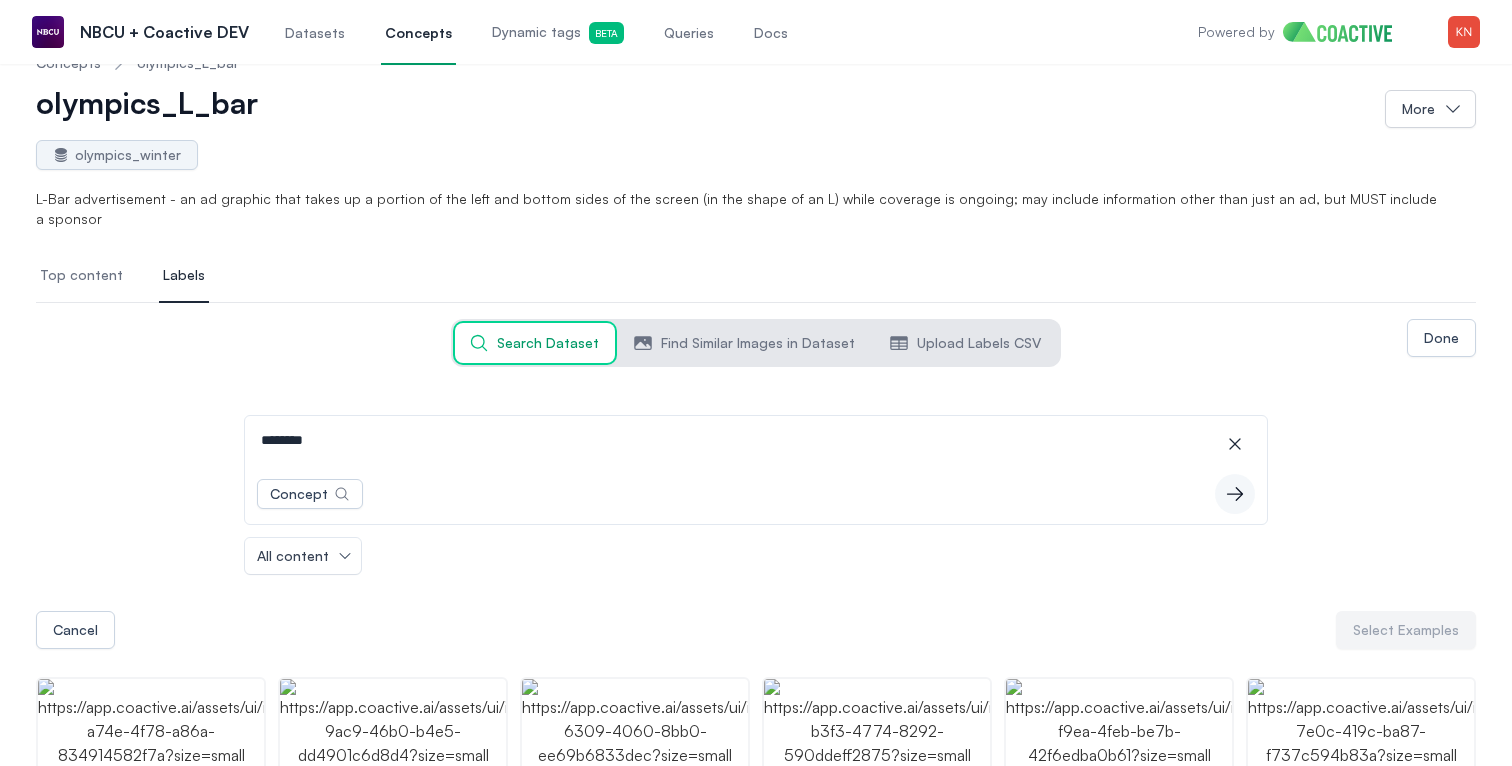 scroll, scrollTop: 0, scrollLeft: 0, axis: both 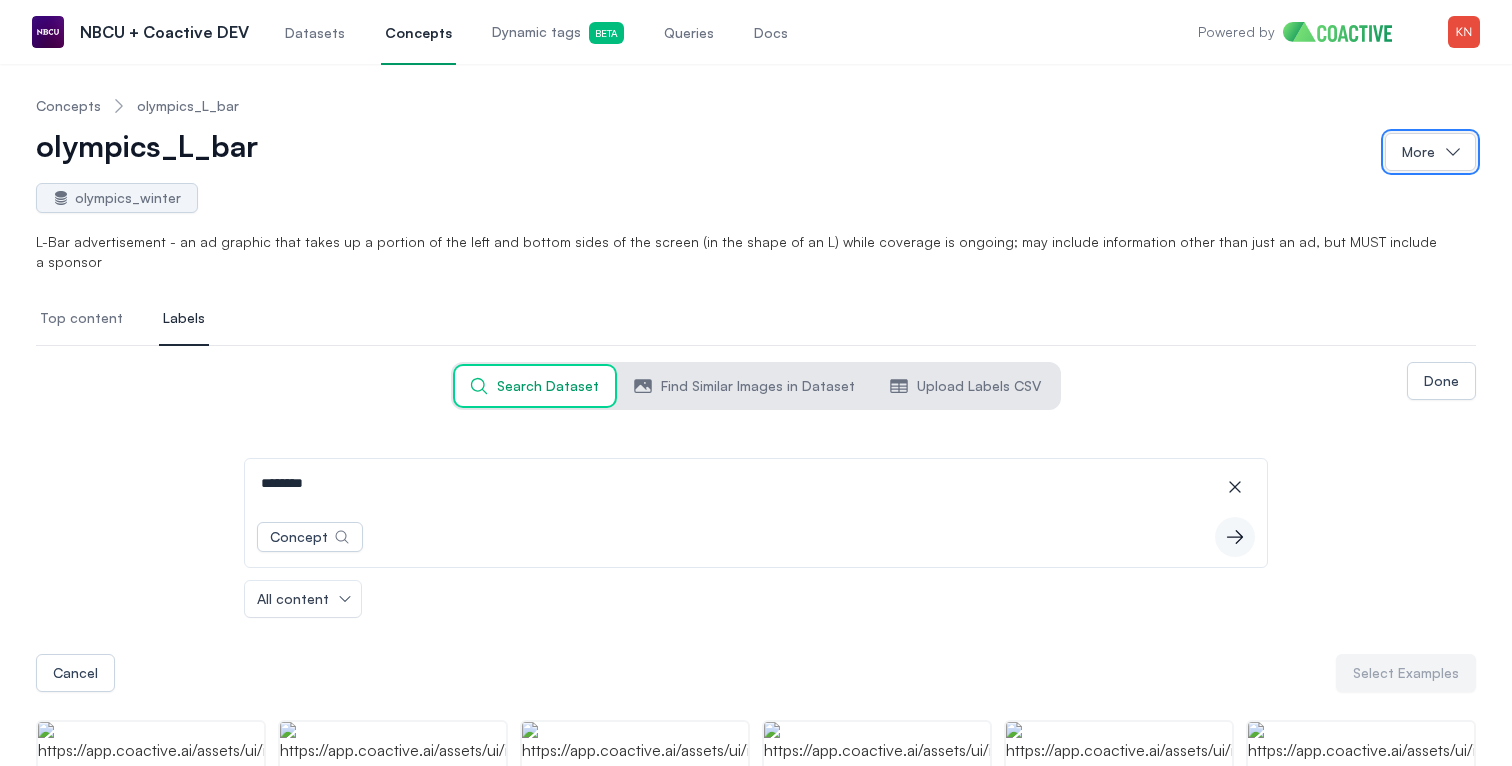 click on "More" at bounding box center (1430, 152) 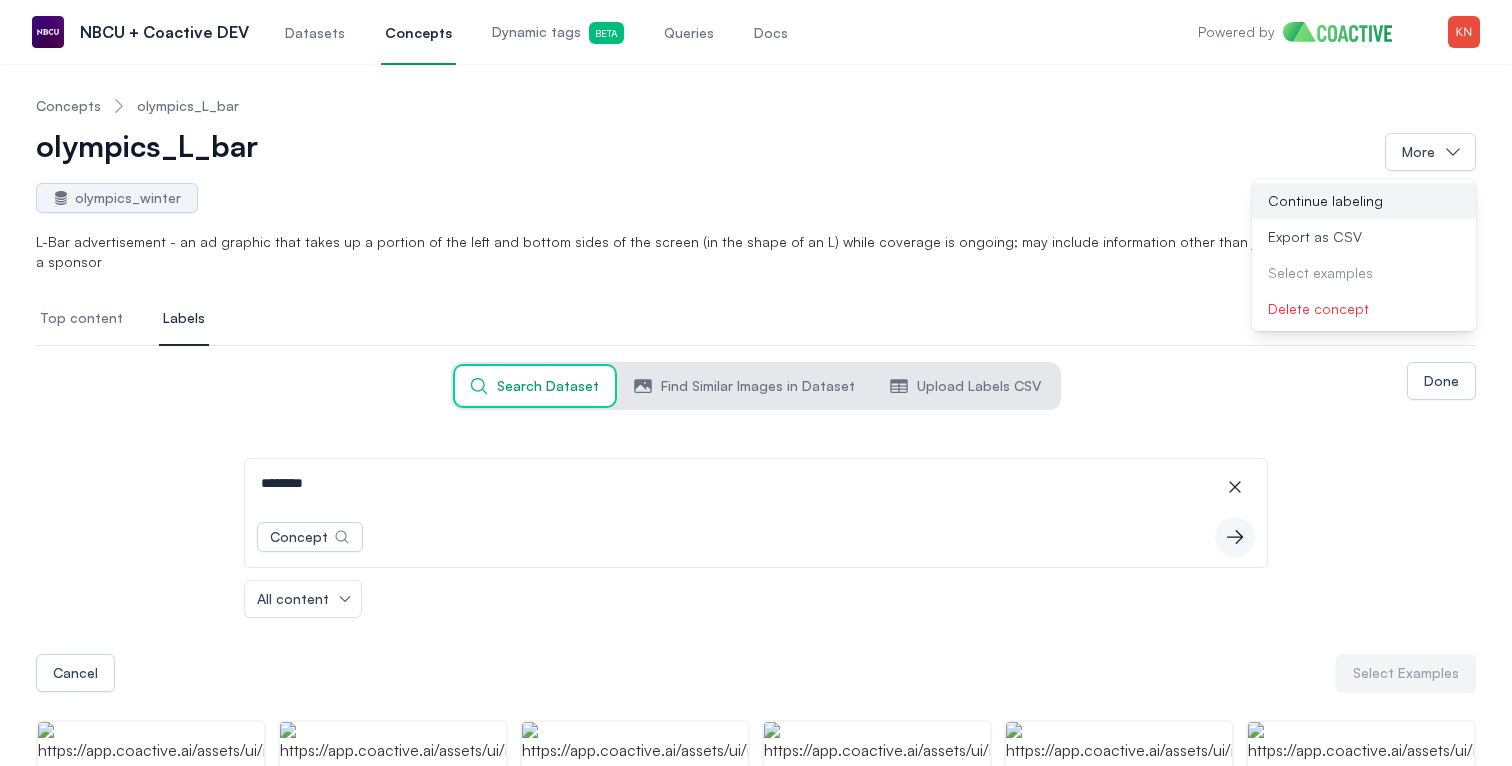 click on "Continue labeling" at bounding box center (1364, 201) 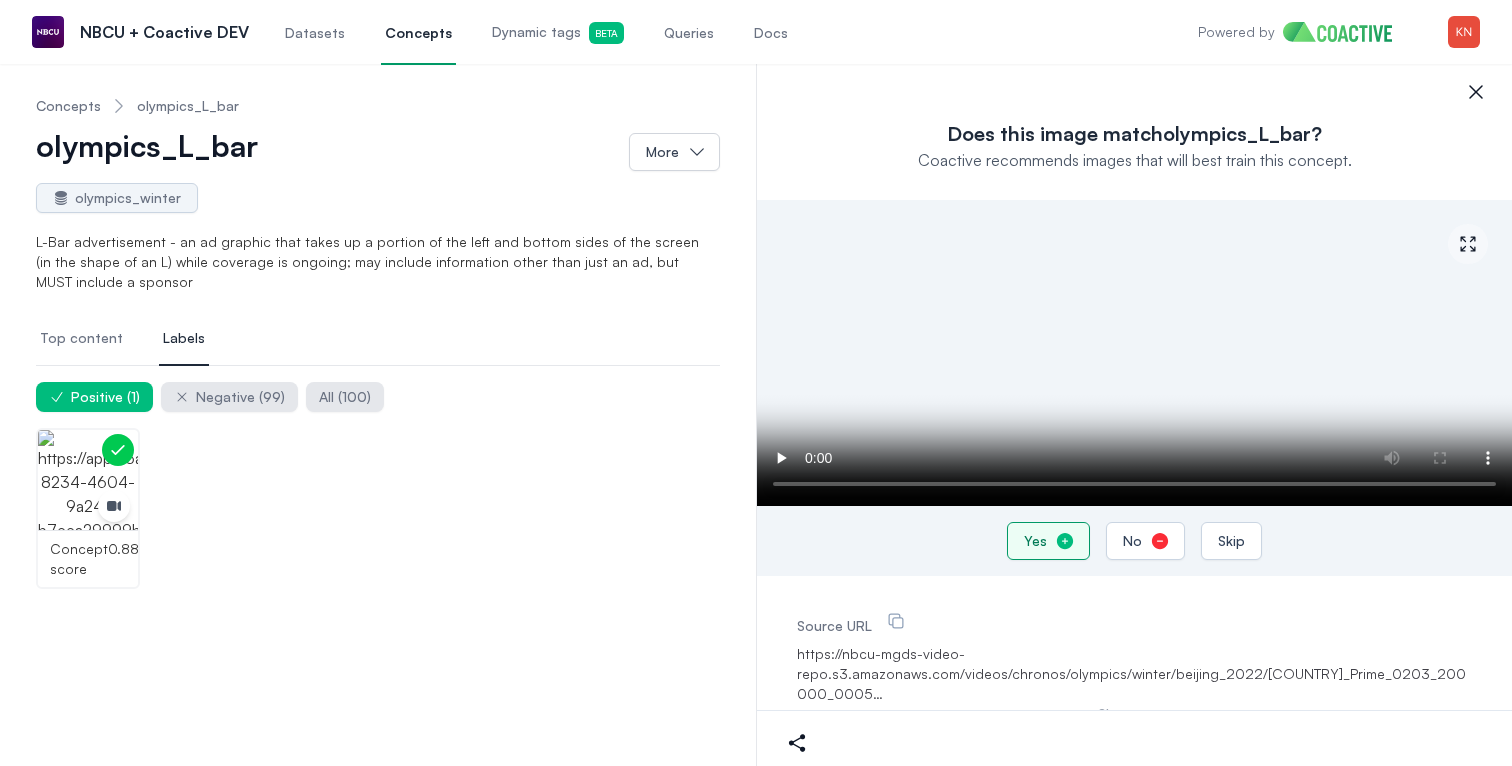 click on "Yes" at bounding box center (1035, 541) 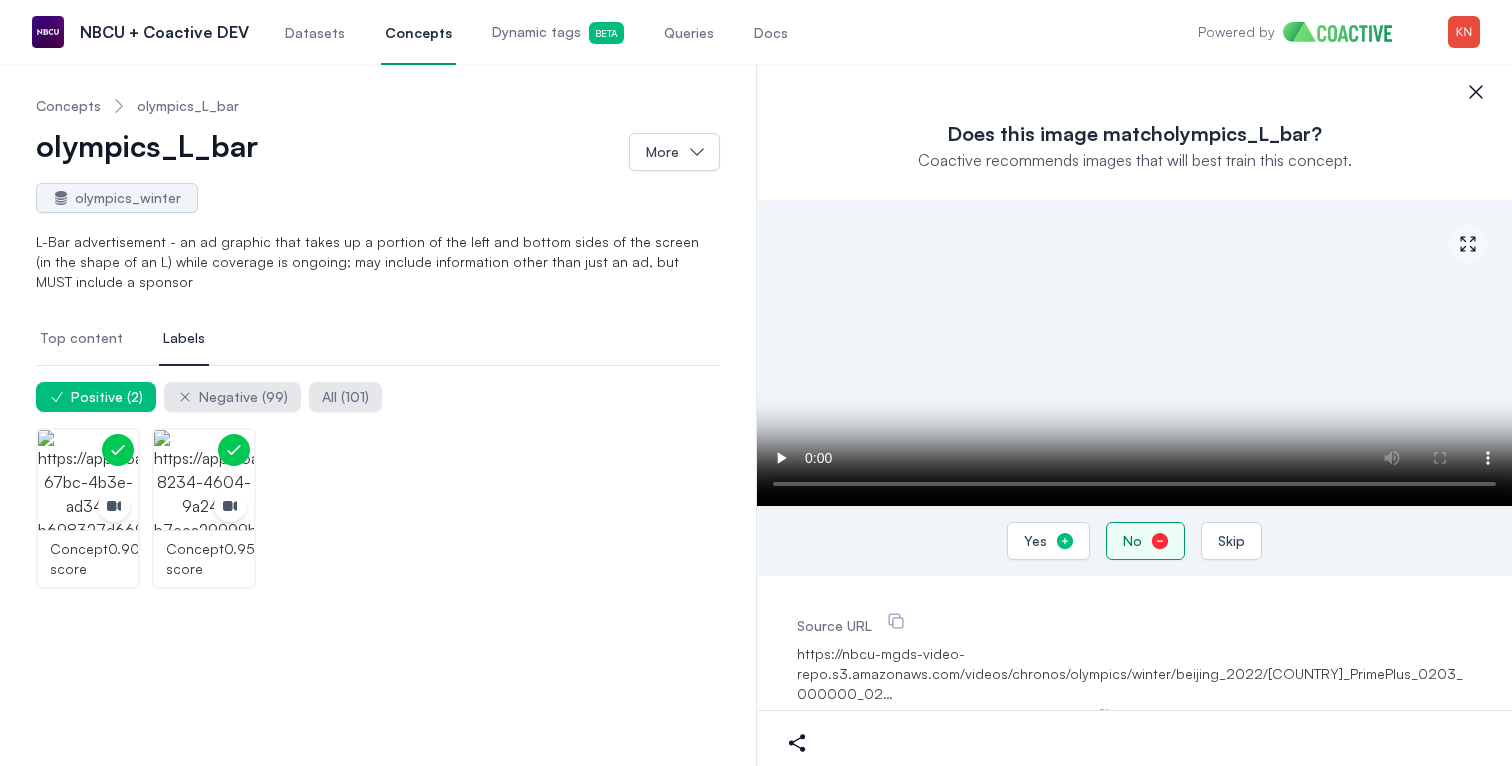 click on "No" at bounding box center [1145, 541] 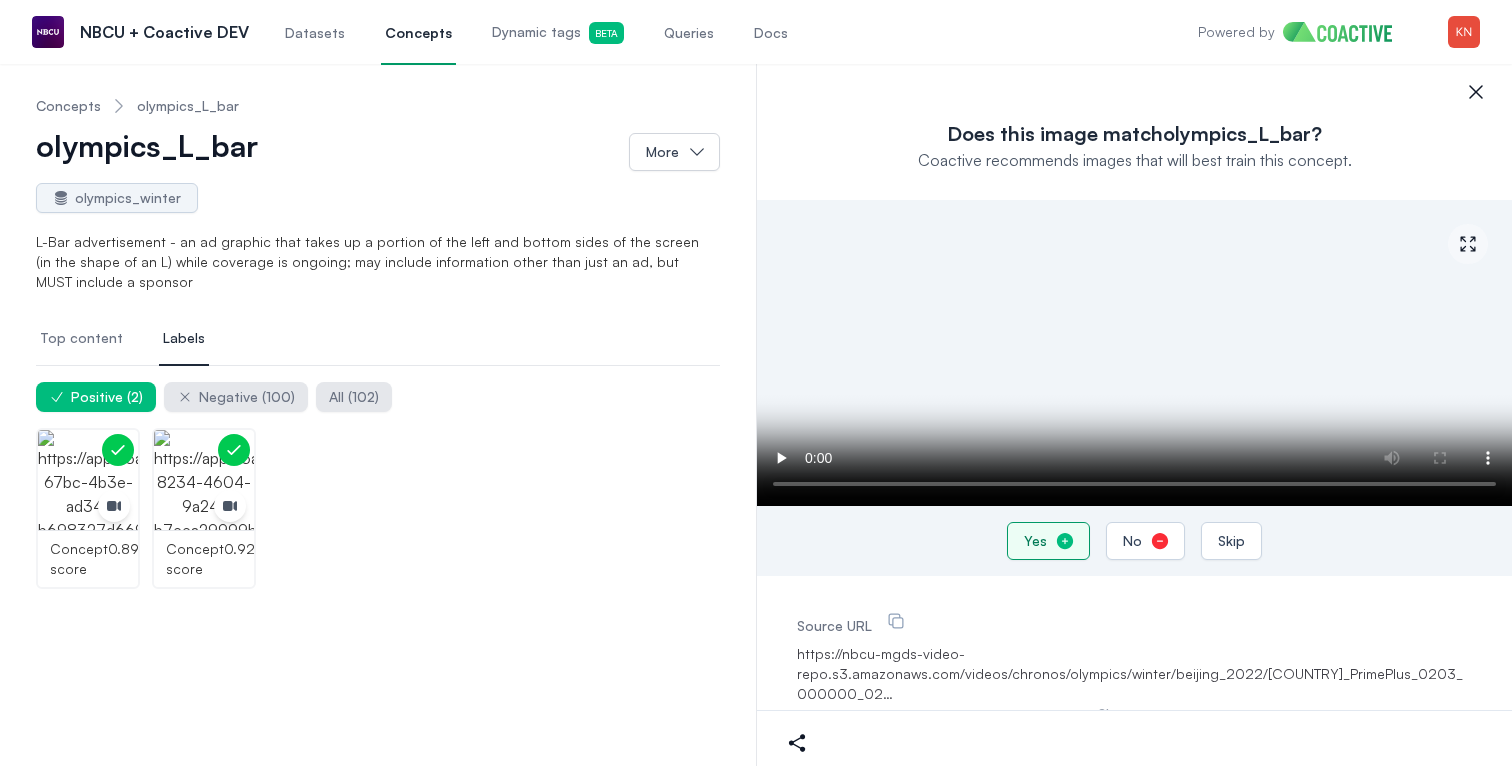 click 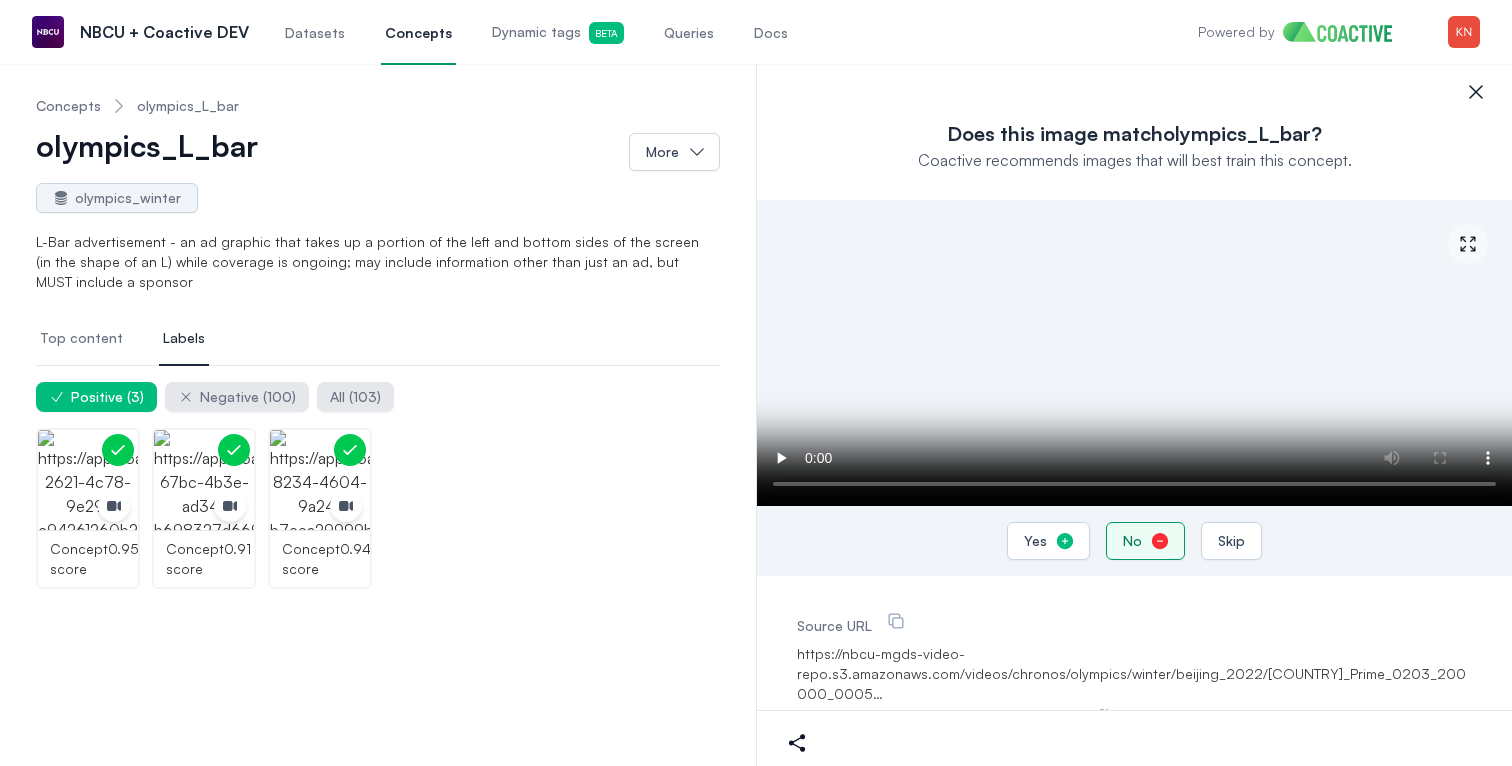 click on "No" at bounding box center (1132, 541) 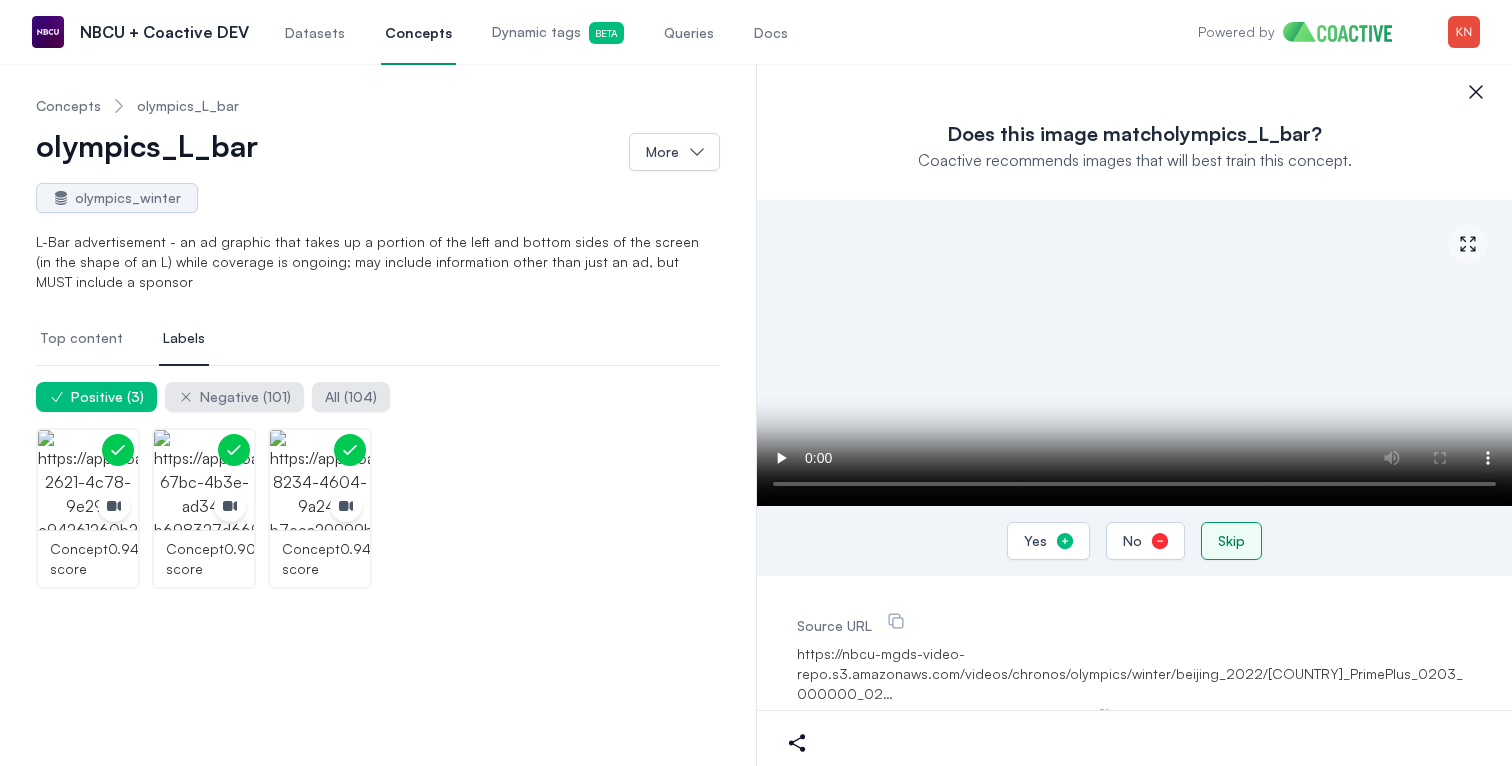 click on "Skip" at bounding box center [1231, 541] 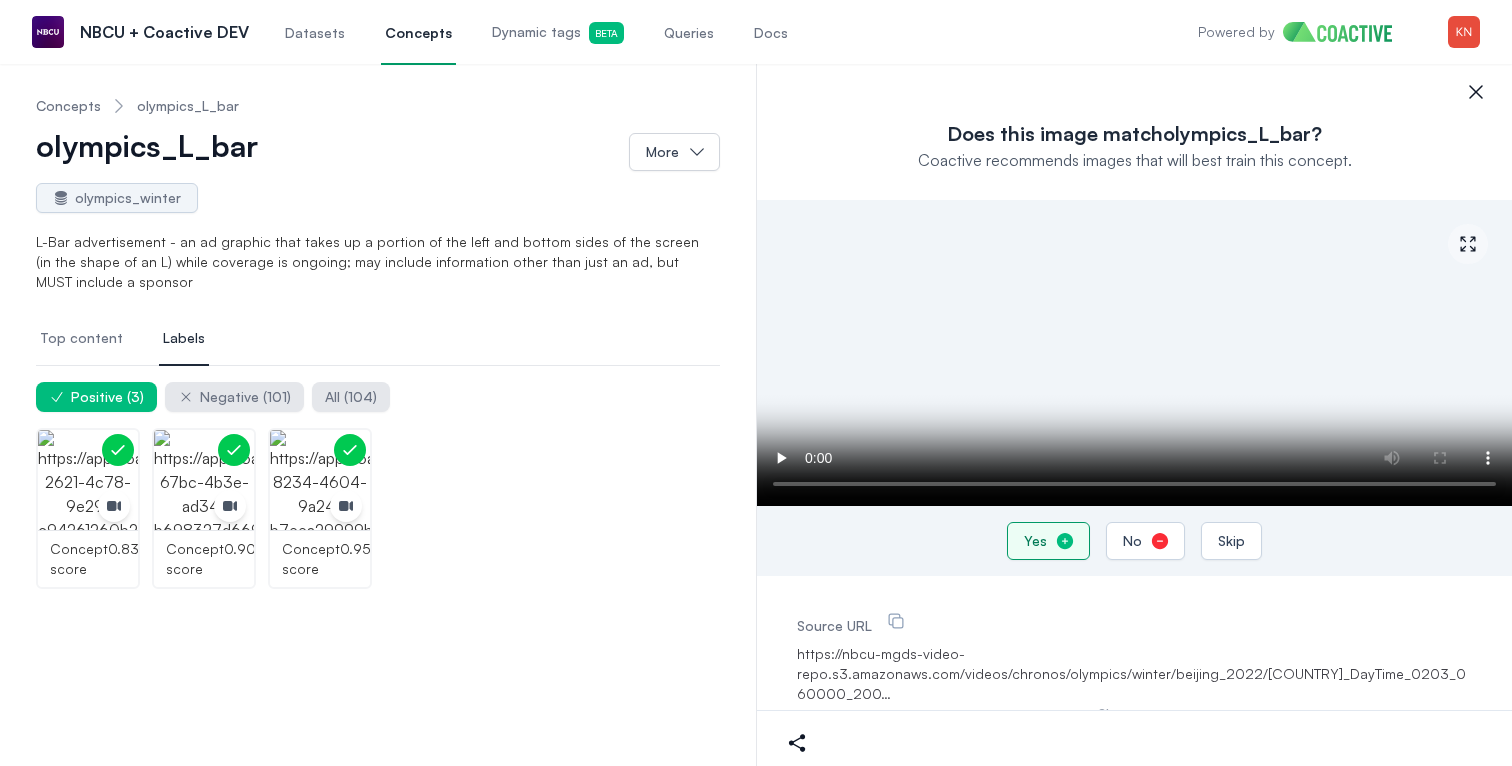 click 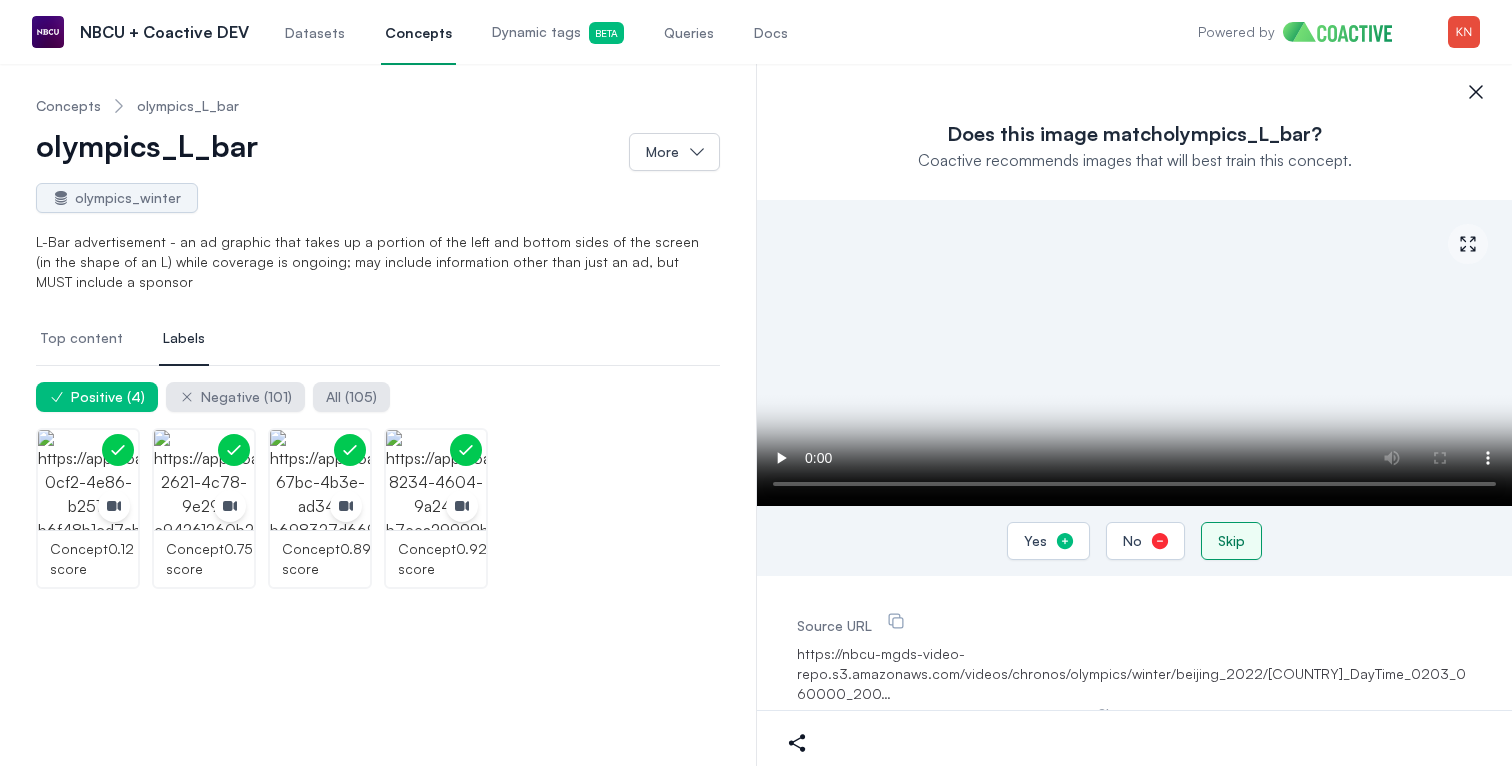 click on "Skip" at bounding box center [1231, 541] 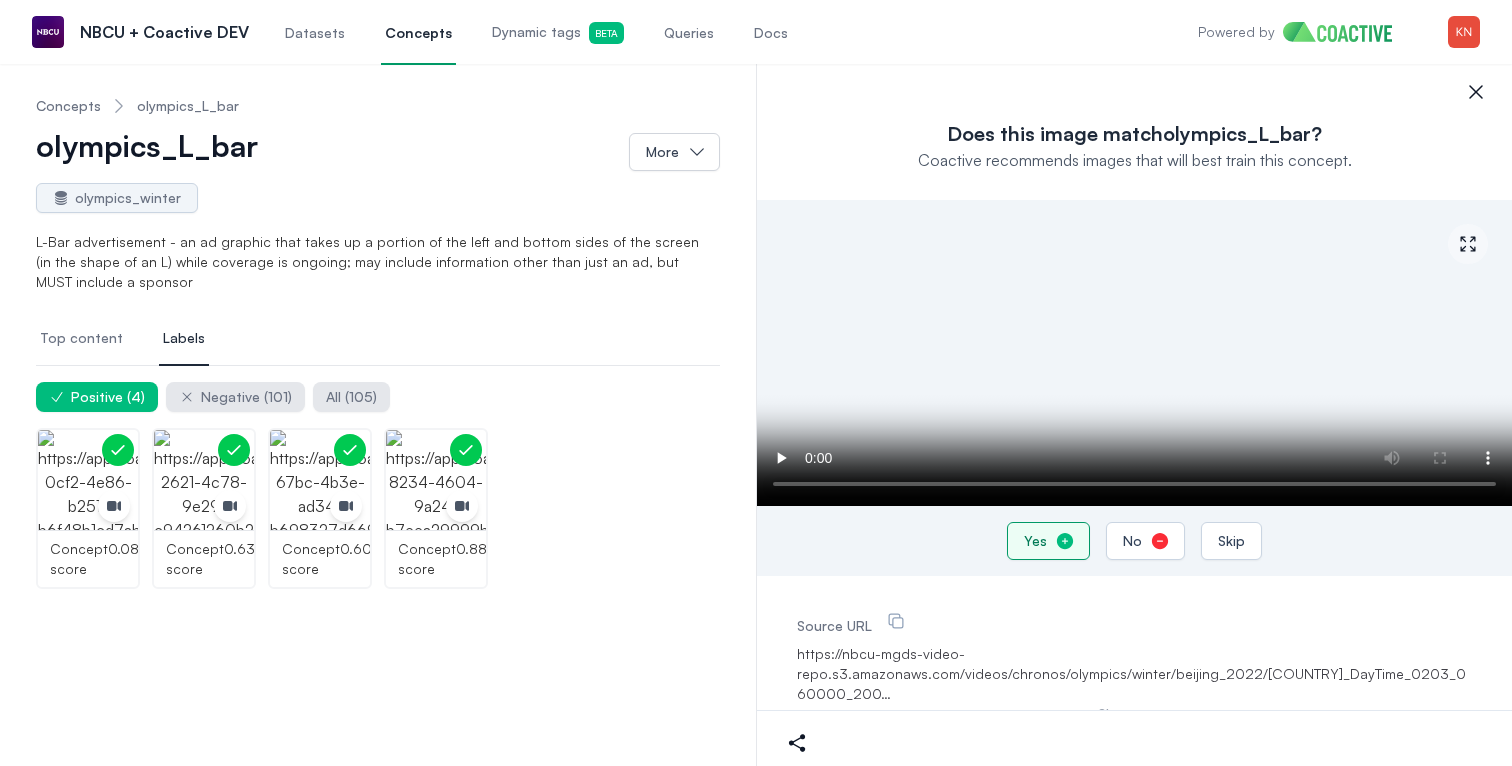 click 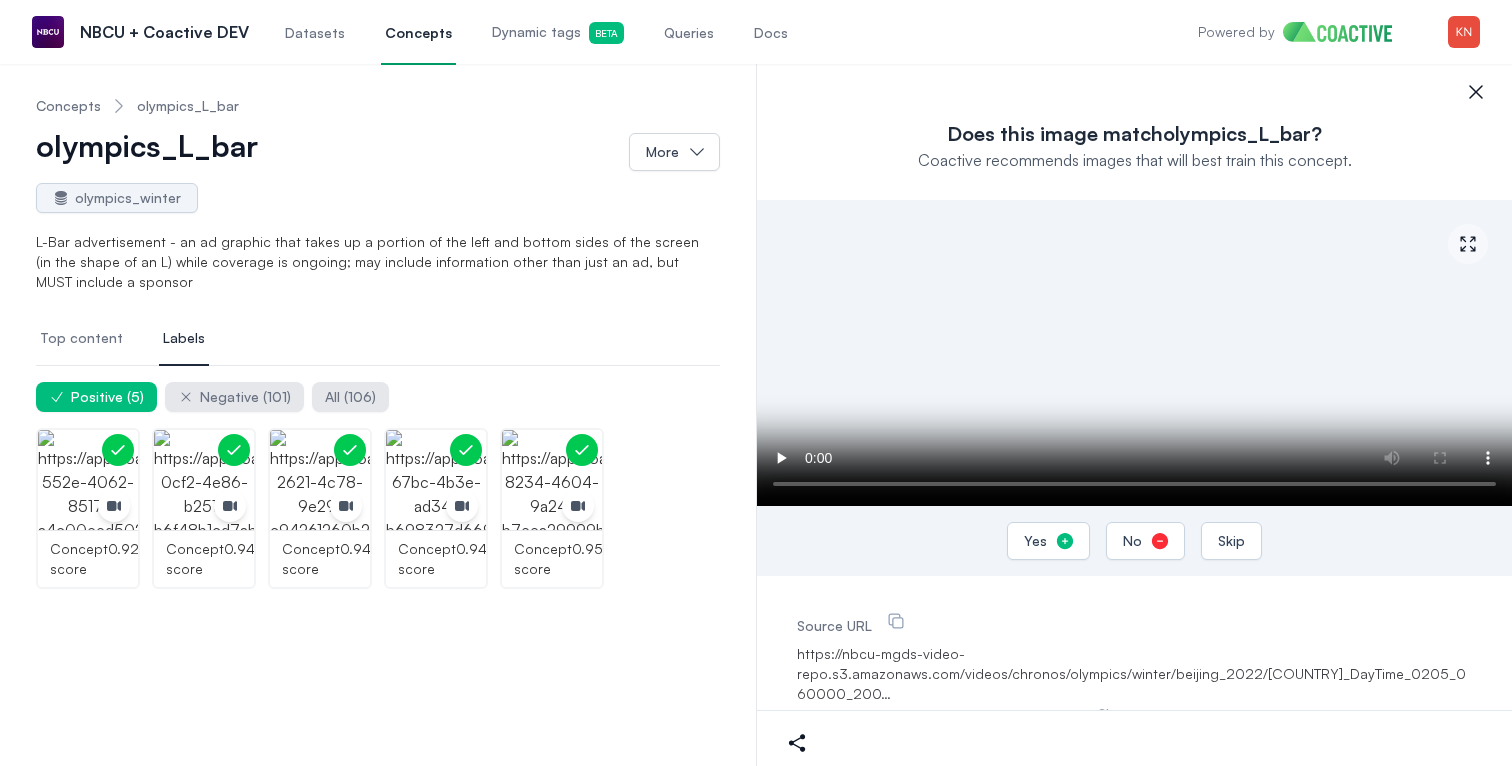 click on "olympics_L_bar" at bounding box center (188, 106) 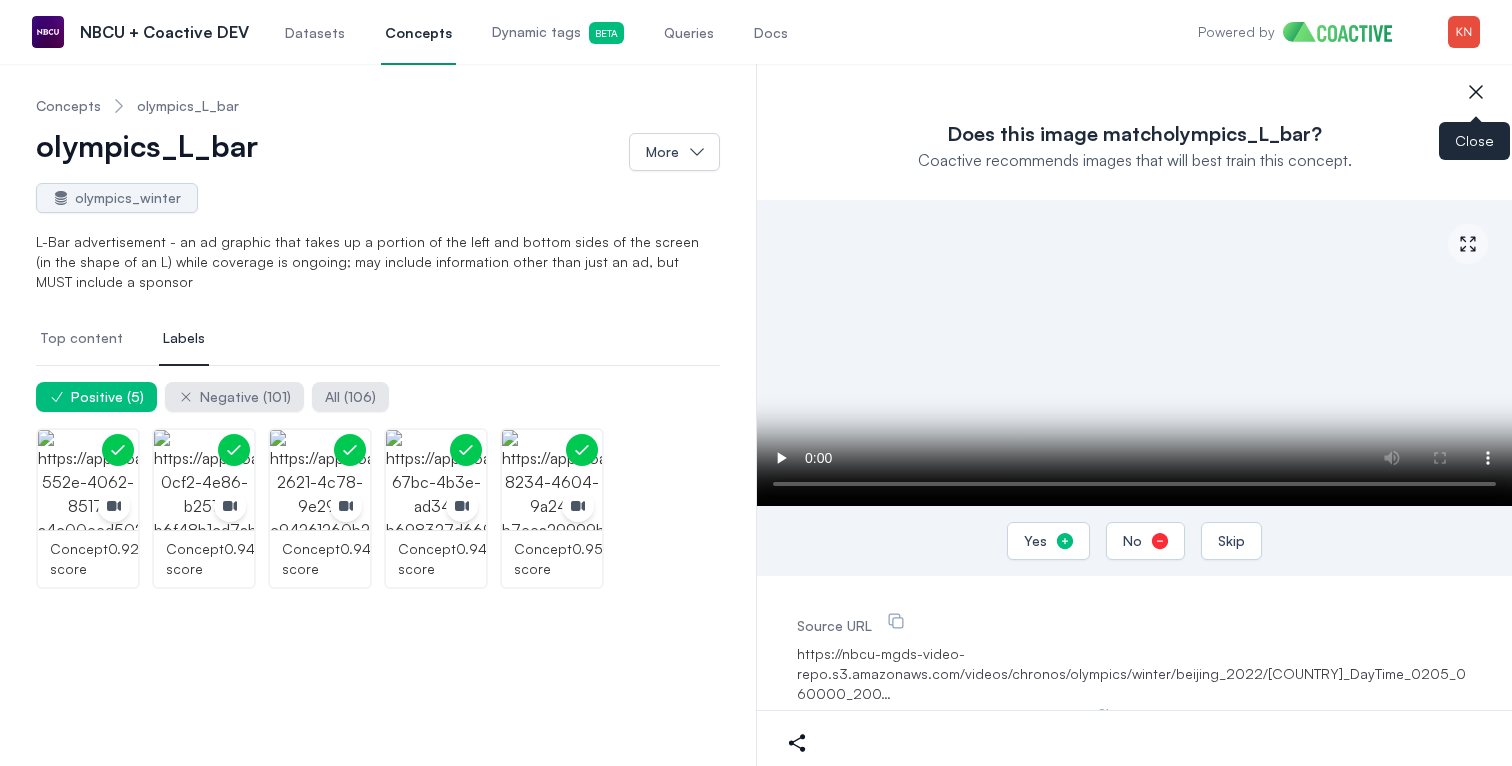 click 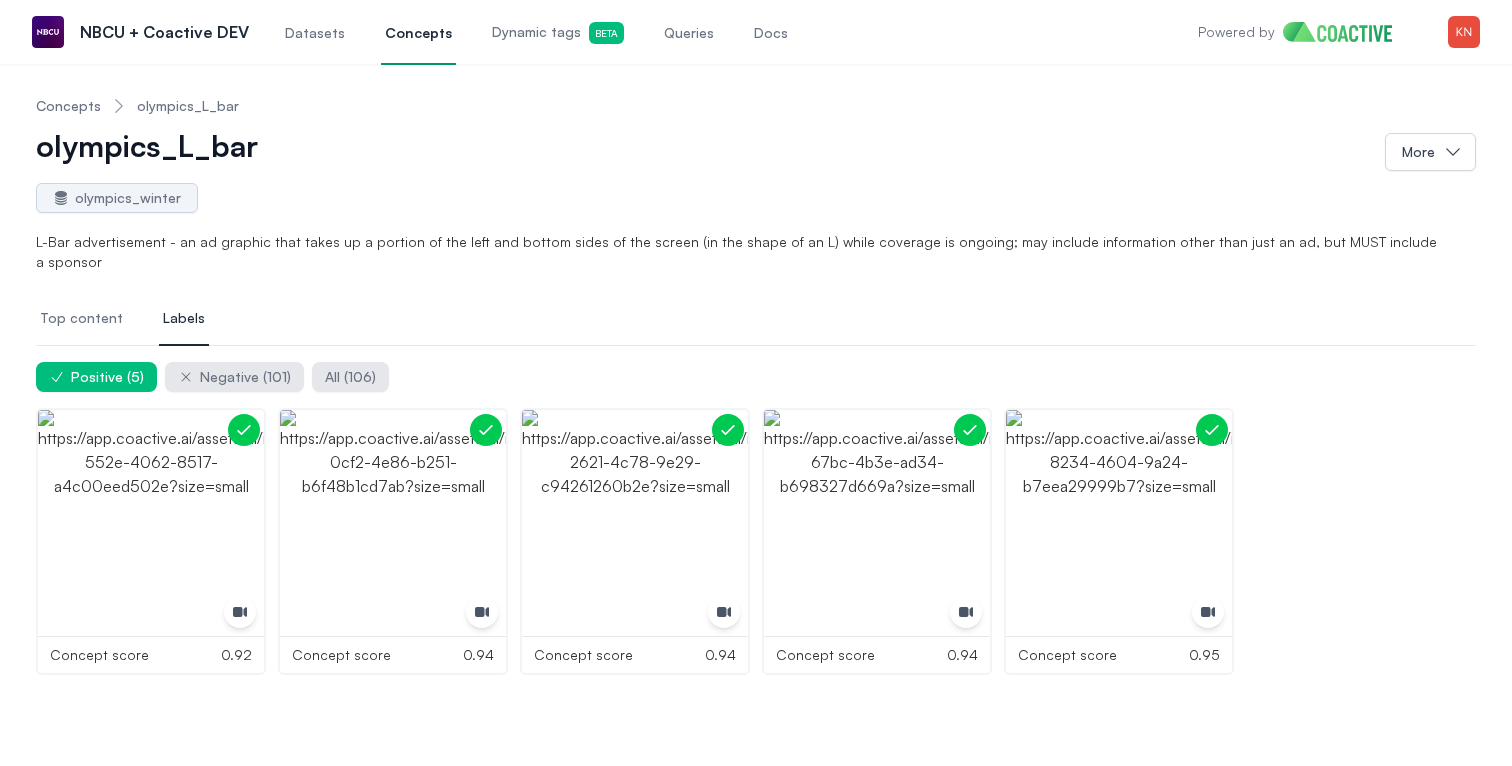 click on "olympics_L_bar" at bounding box center (188, 106) 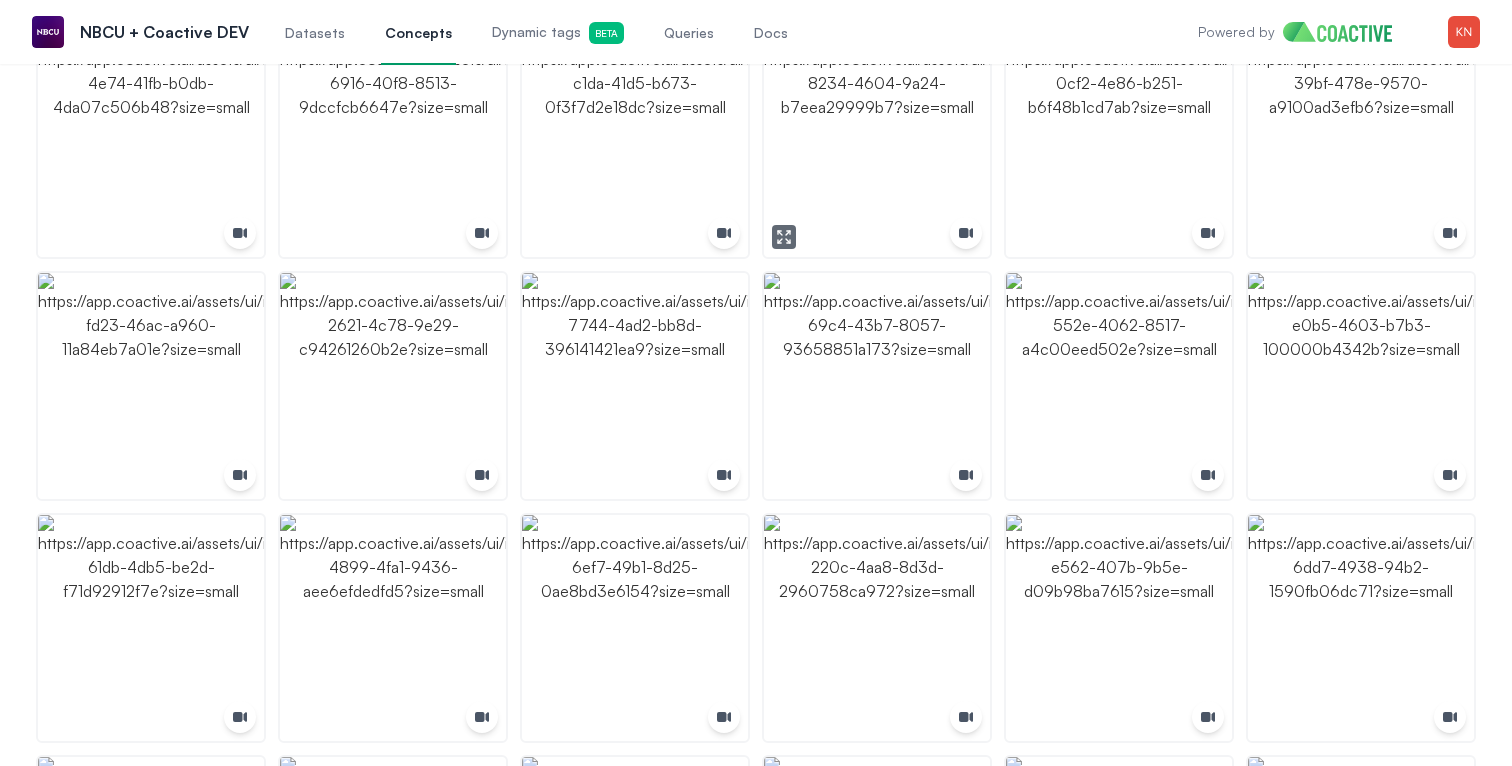 scroll, scrollTop: 370, scrollLeft: 0, axis: vertical 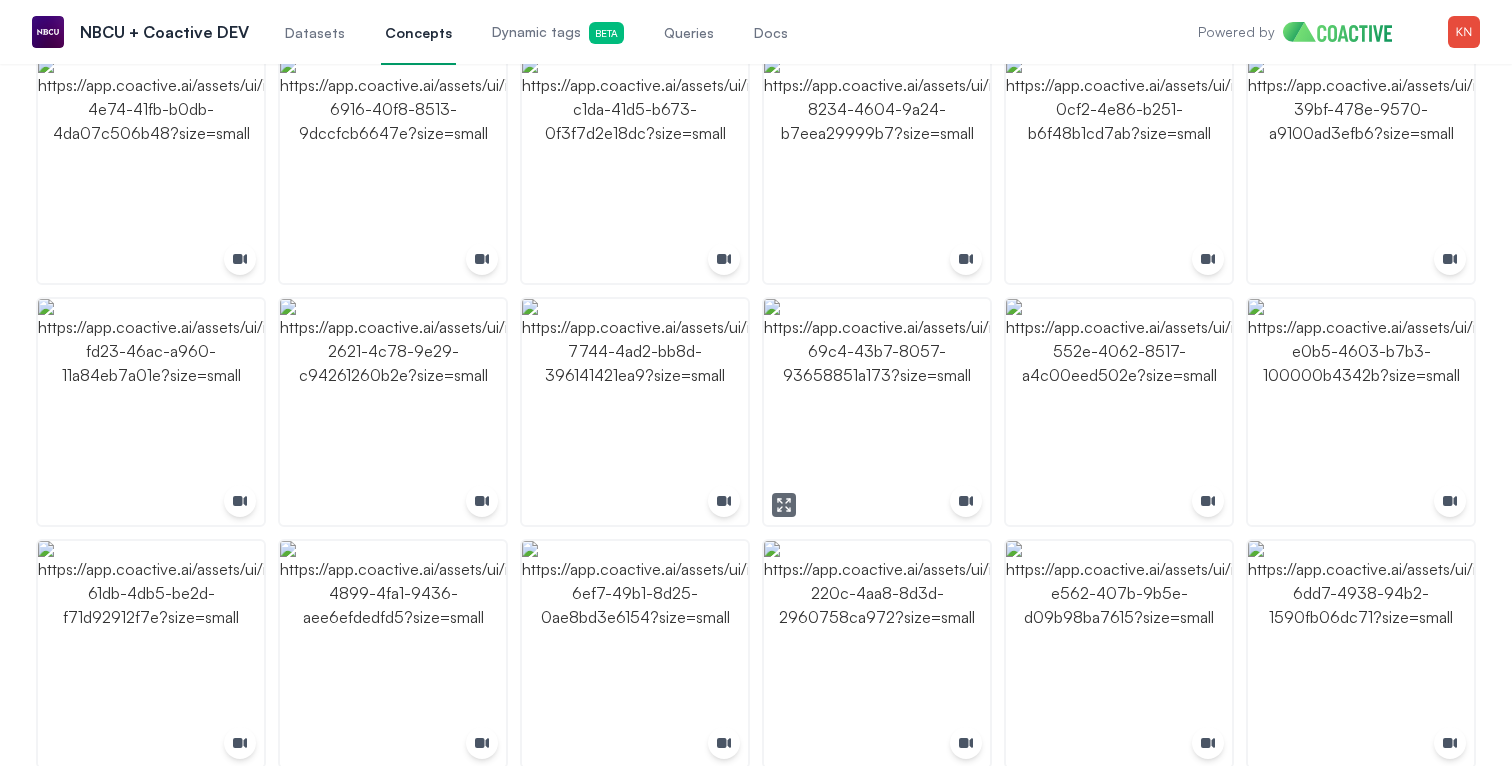 click at bounding box center (877, 412) 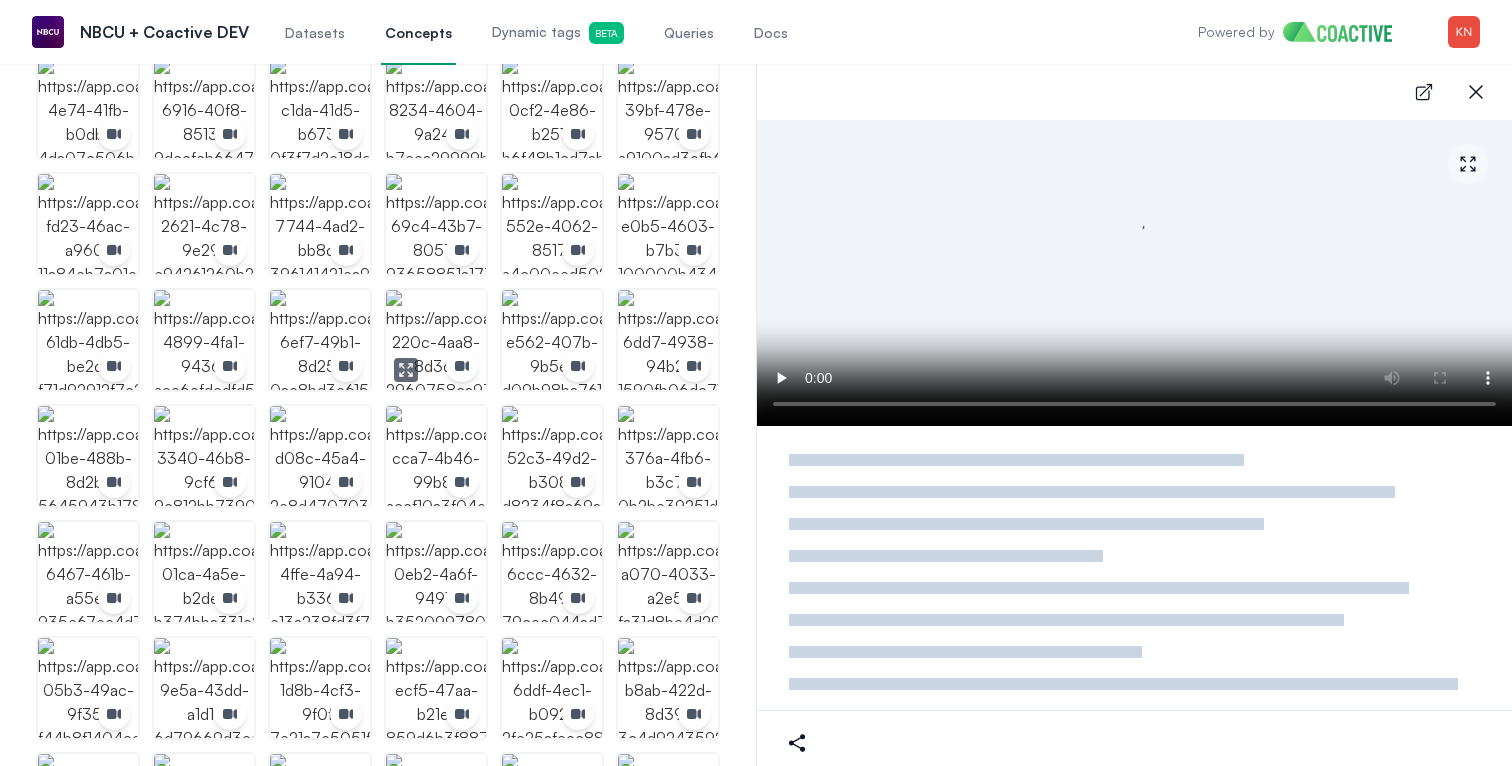 scroll, scrollTop: 362, scrollLeft: 0, axis: vertical 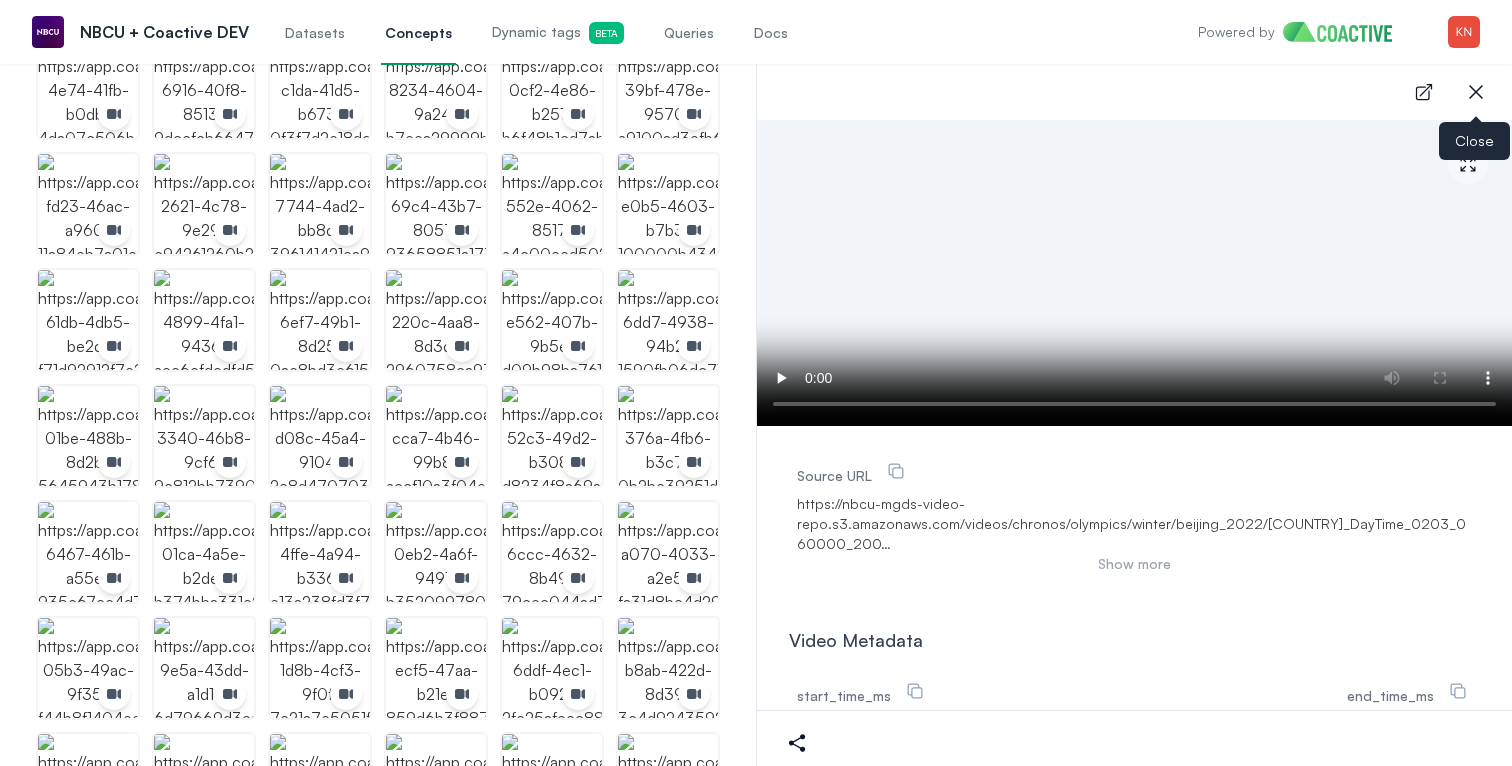 click 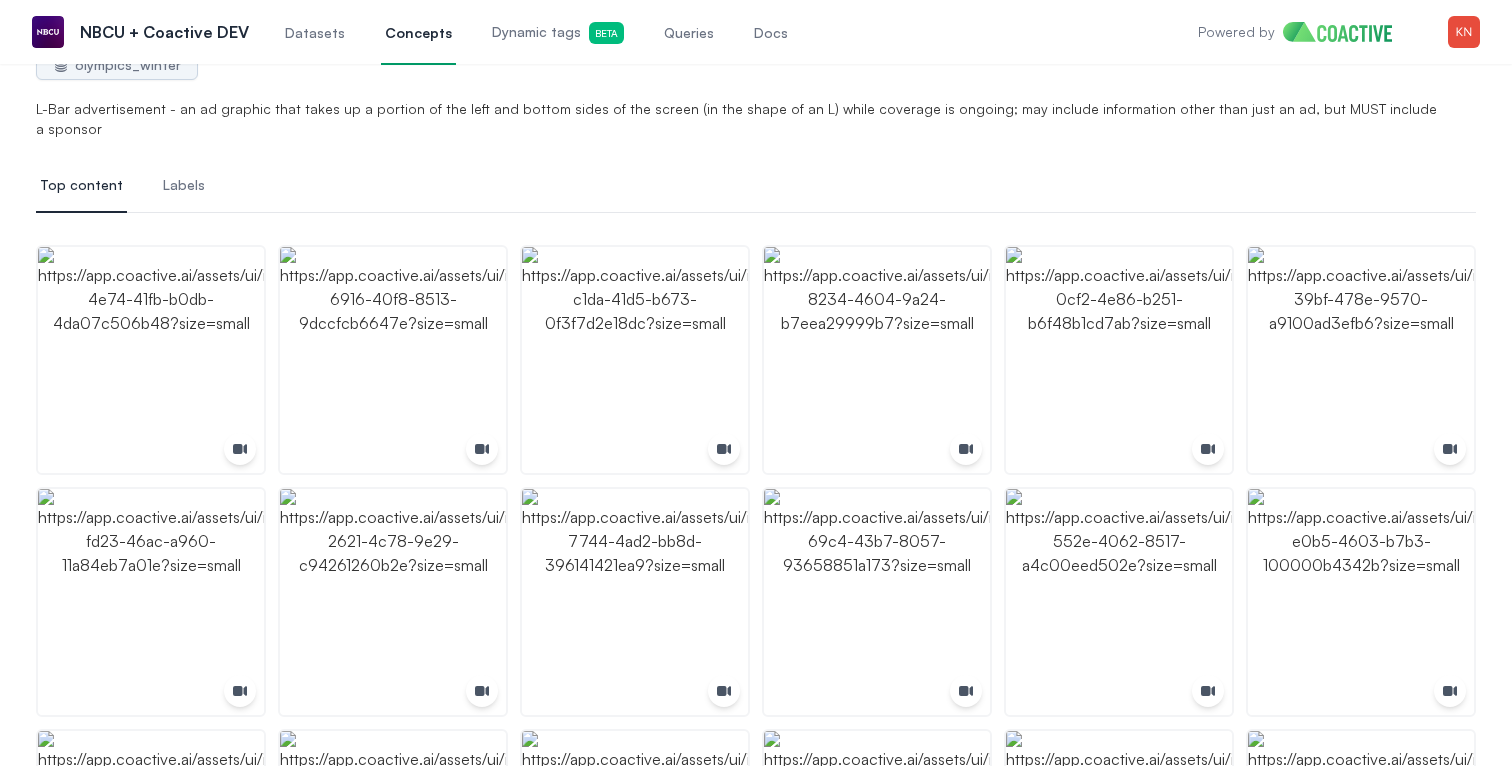 scroll, scrollTop: 0, scrollLeft: 0, axis: both 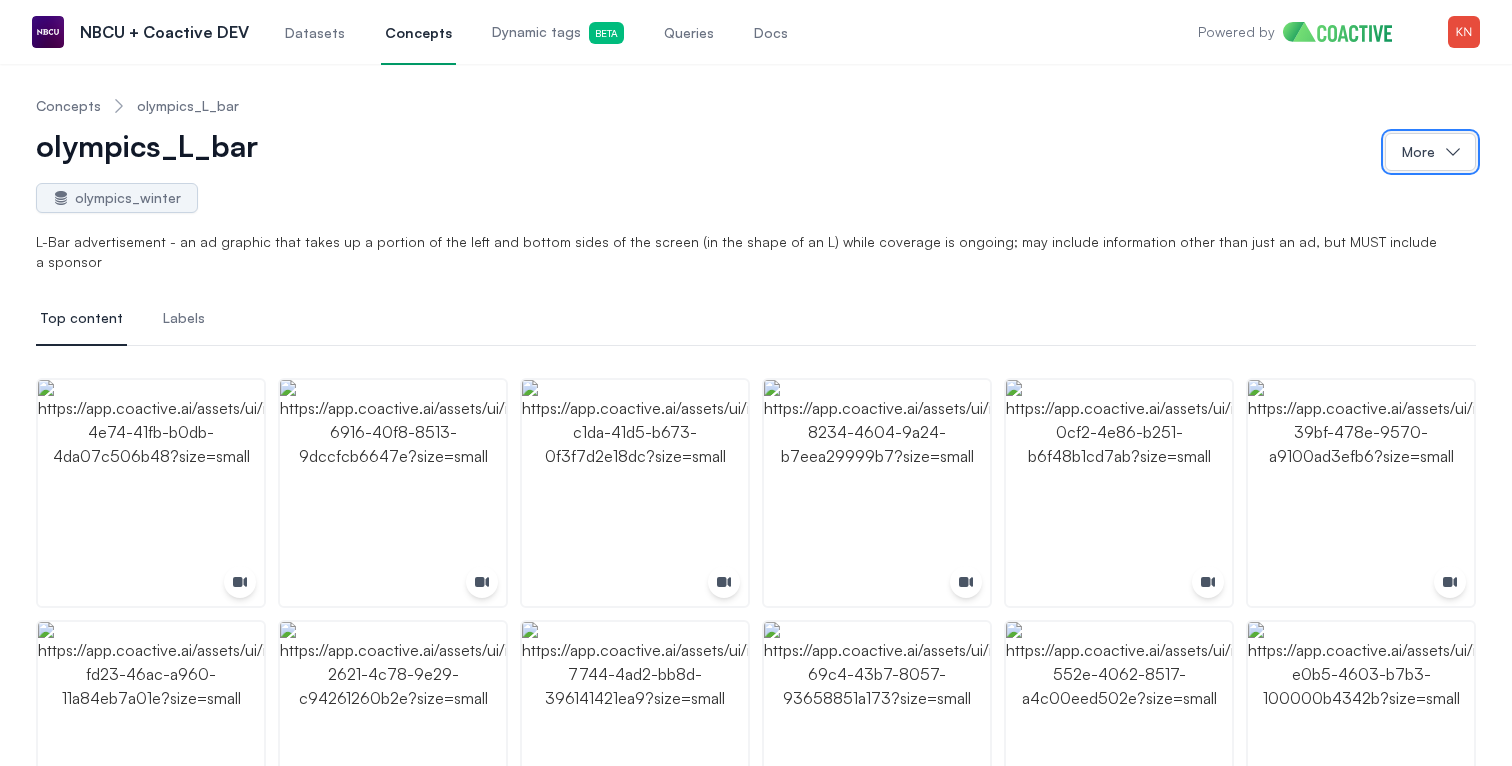 click on "More" at bounding box center (1430, 152) 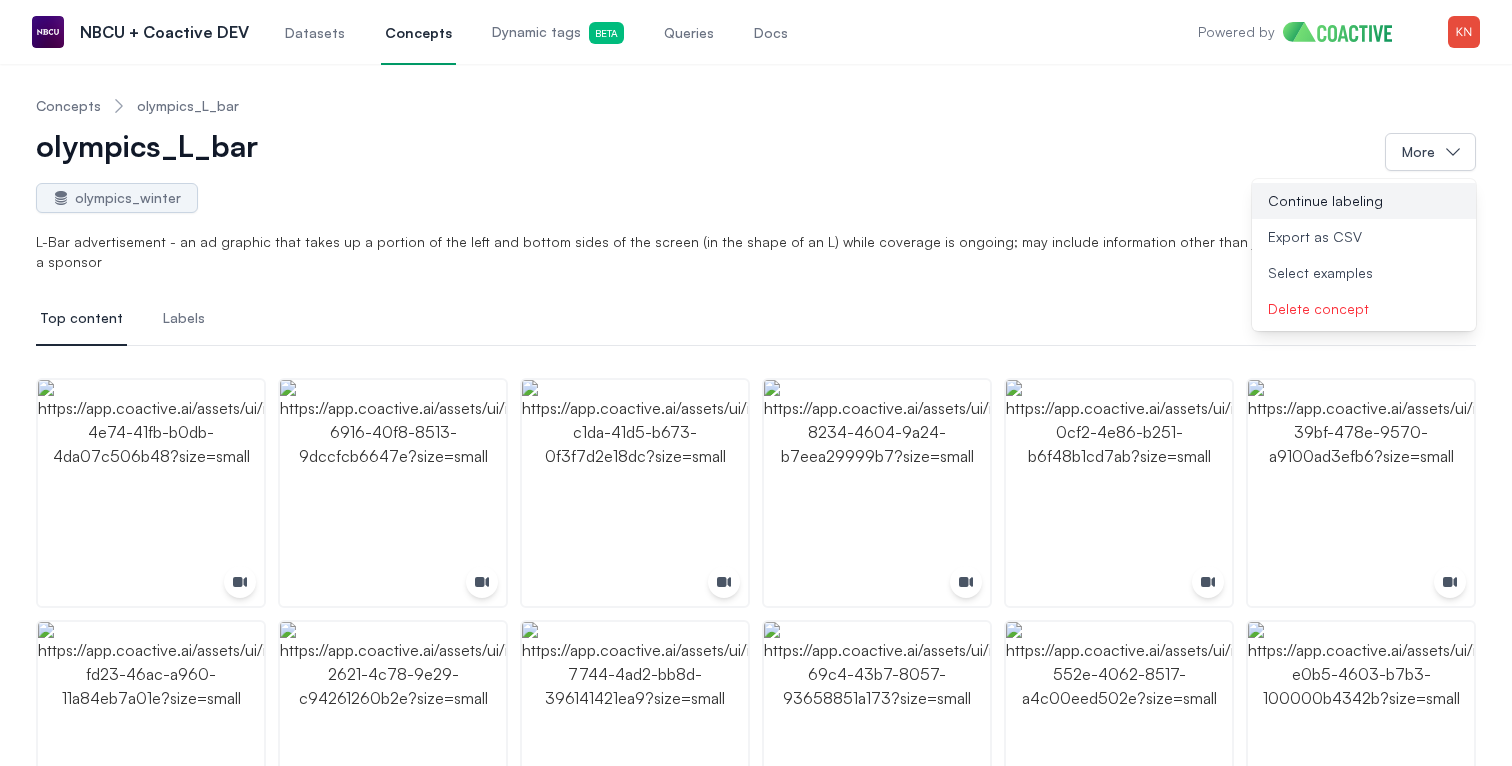 click on "Continue labeling" at bounding box center (1364, 201) 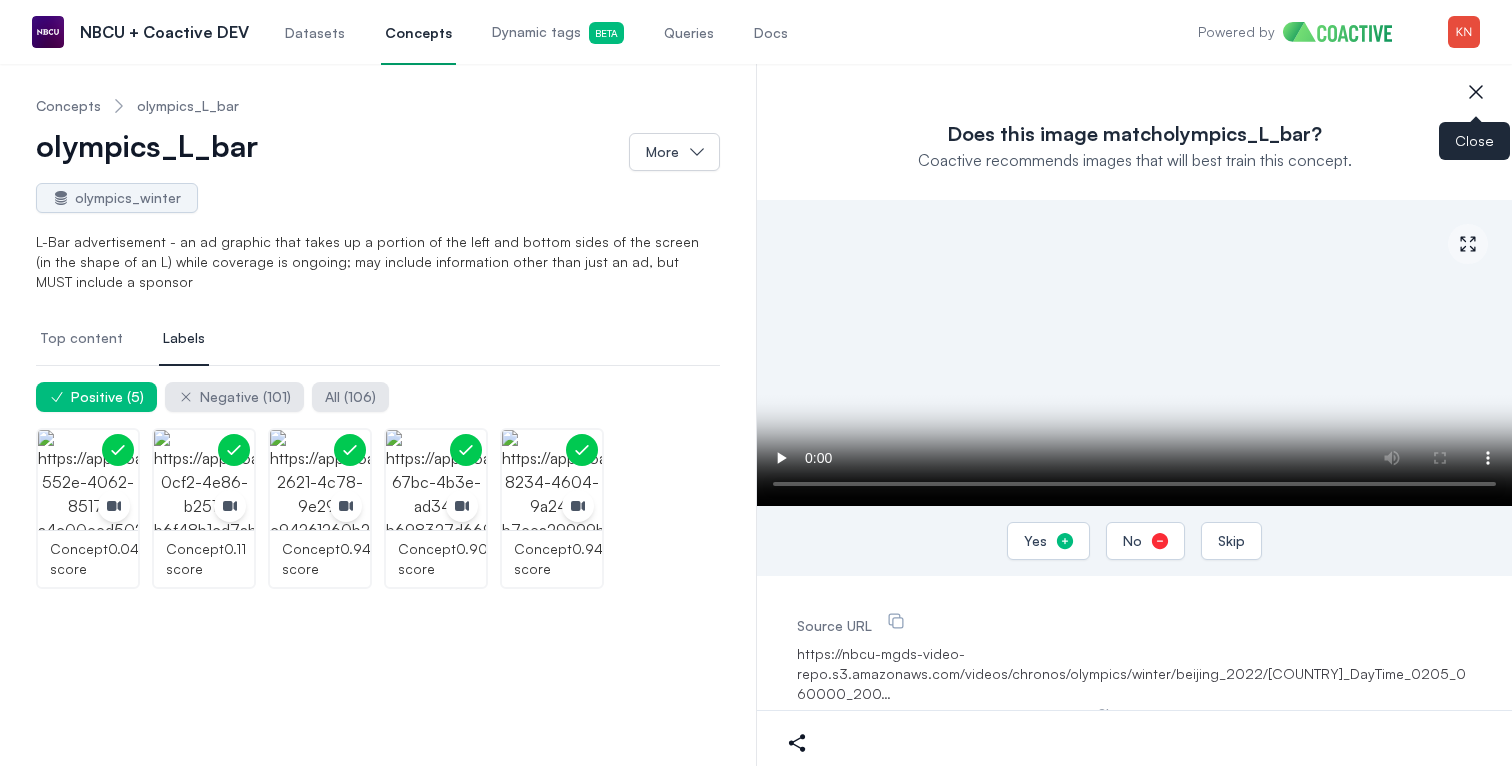 click 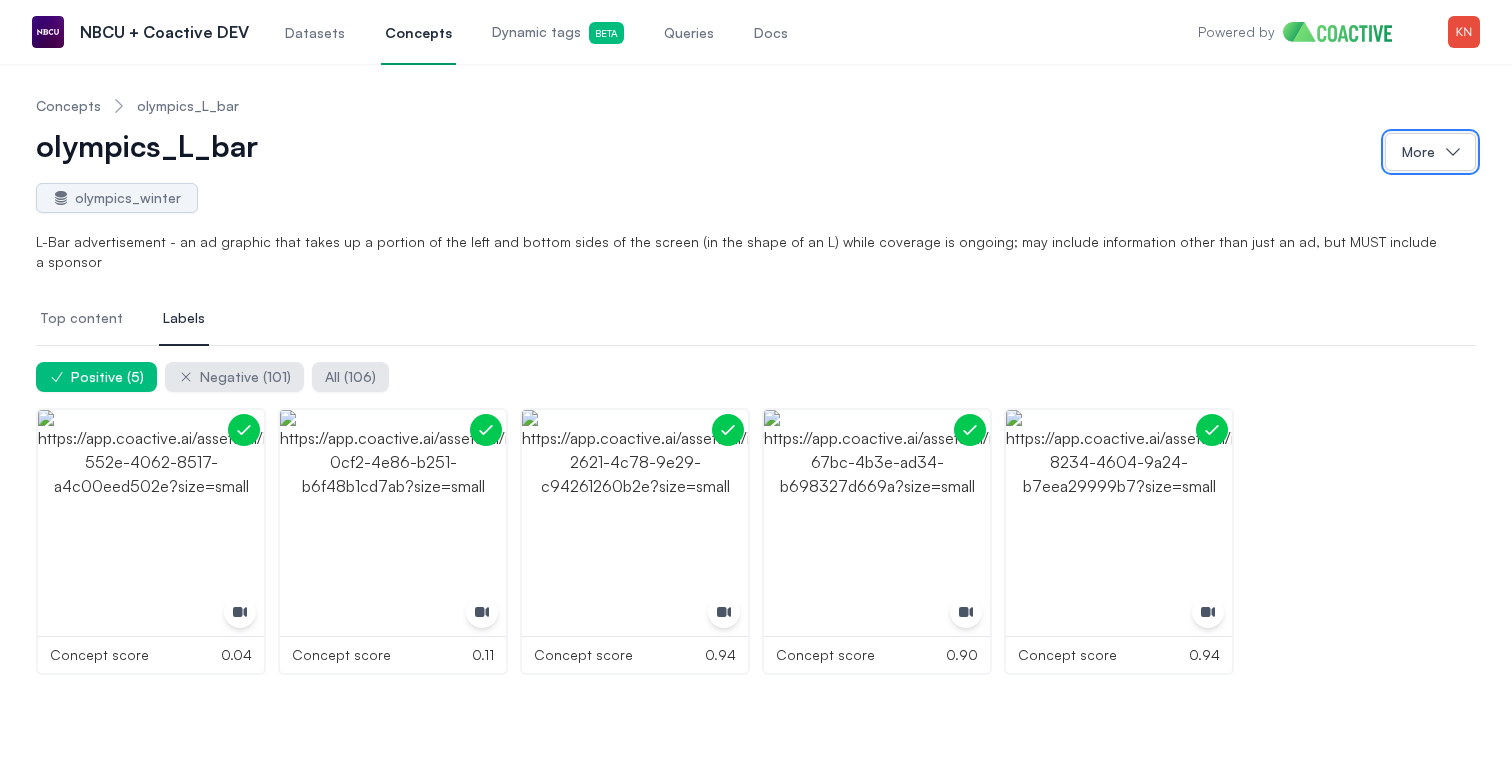 click on "More" at bounding box center (1430, 152) 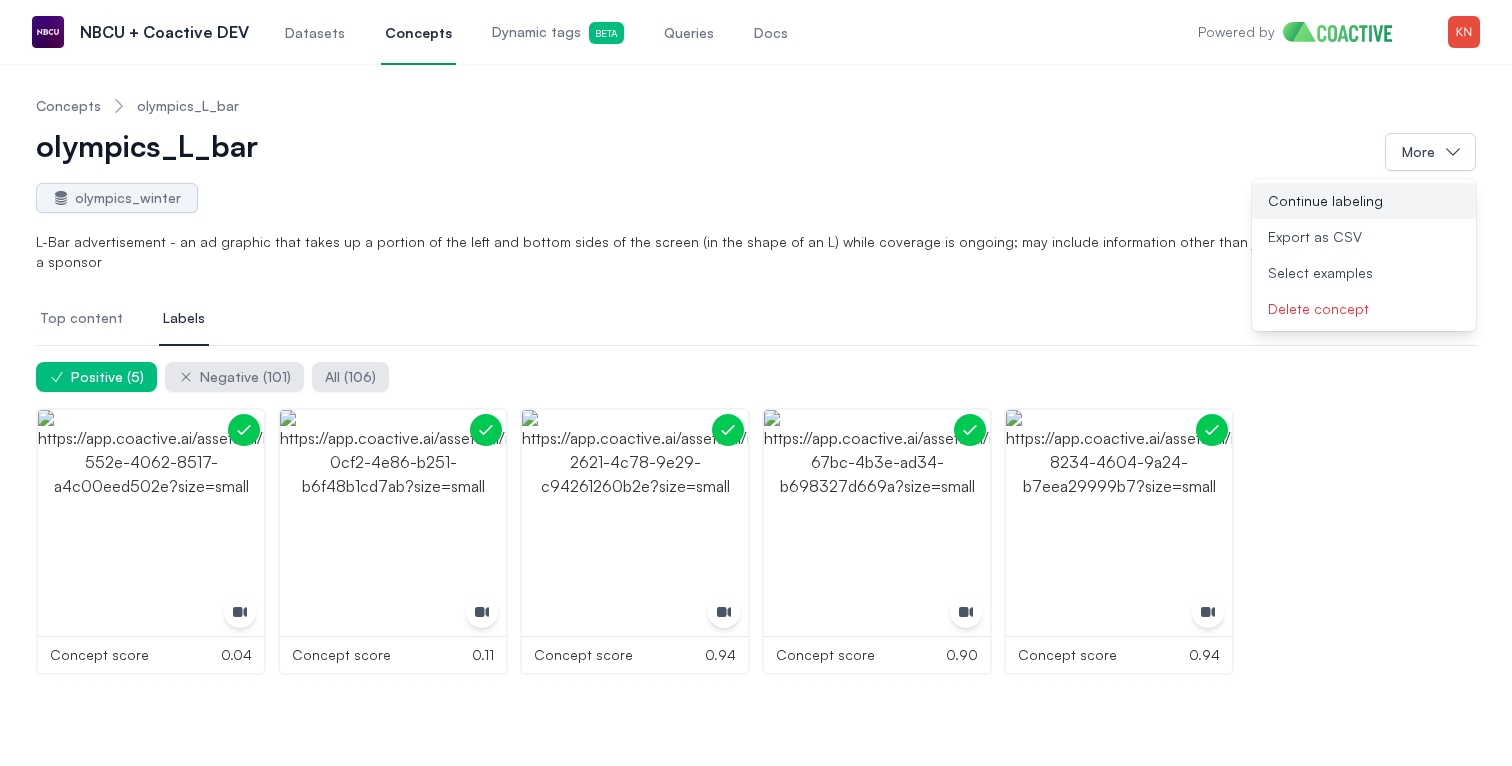 click on "Continue labeling" at bounding box center [1364, 201] 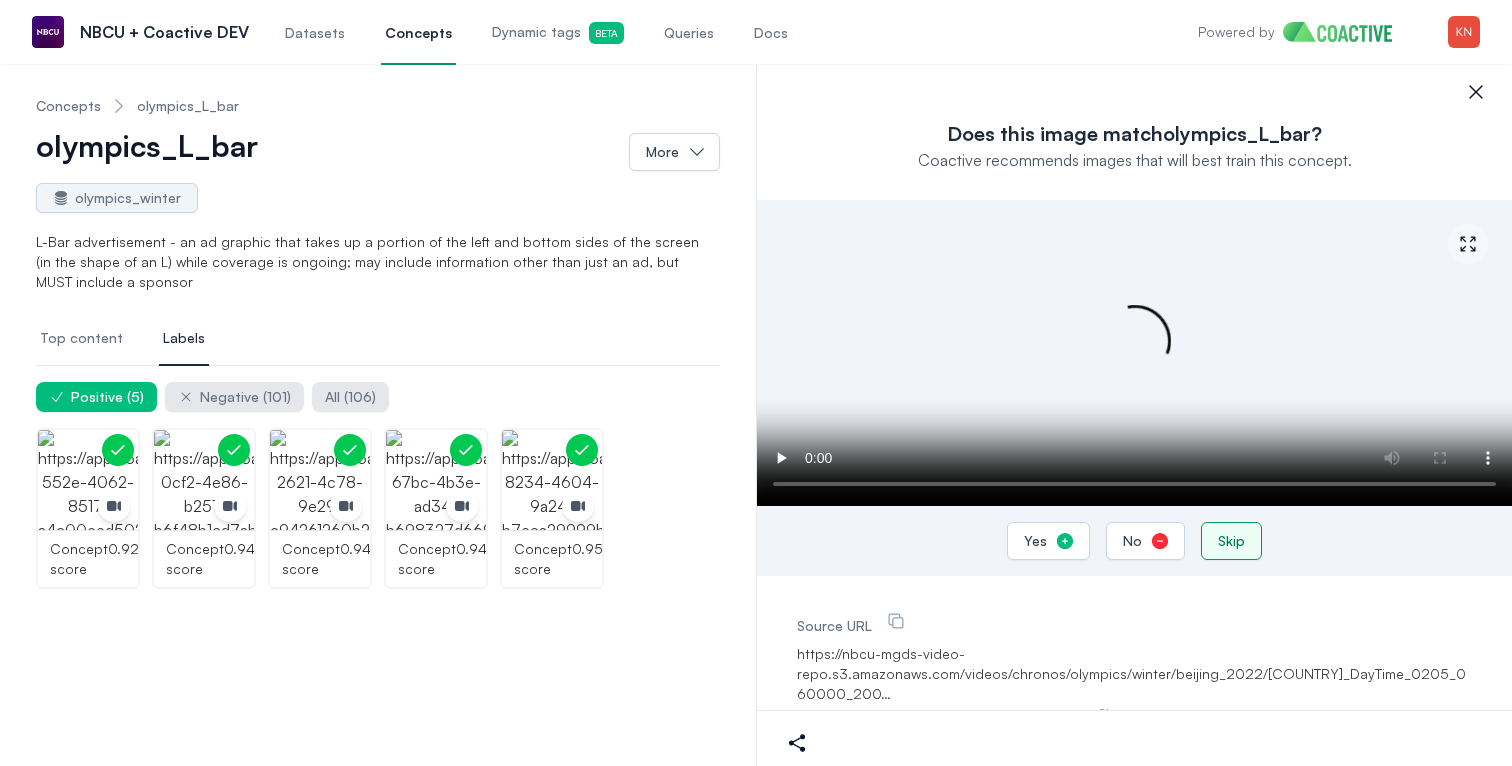 click on "Skip" at bounding box center [1231, 541] 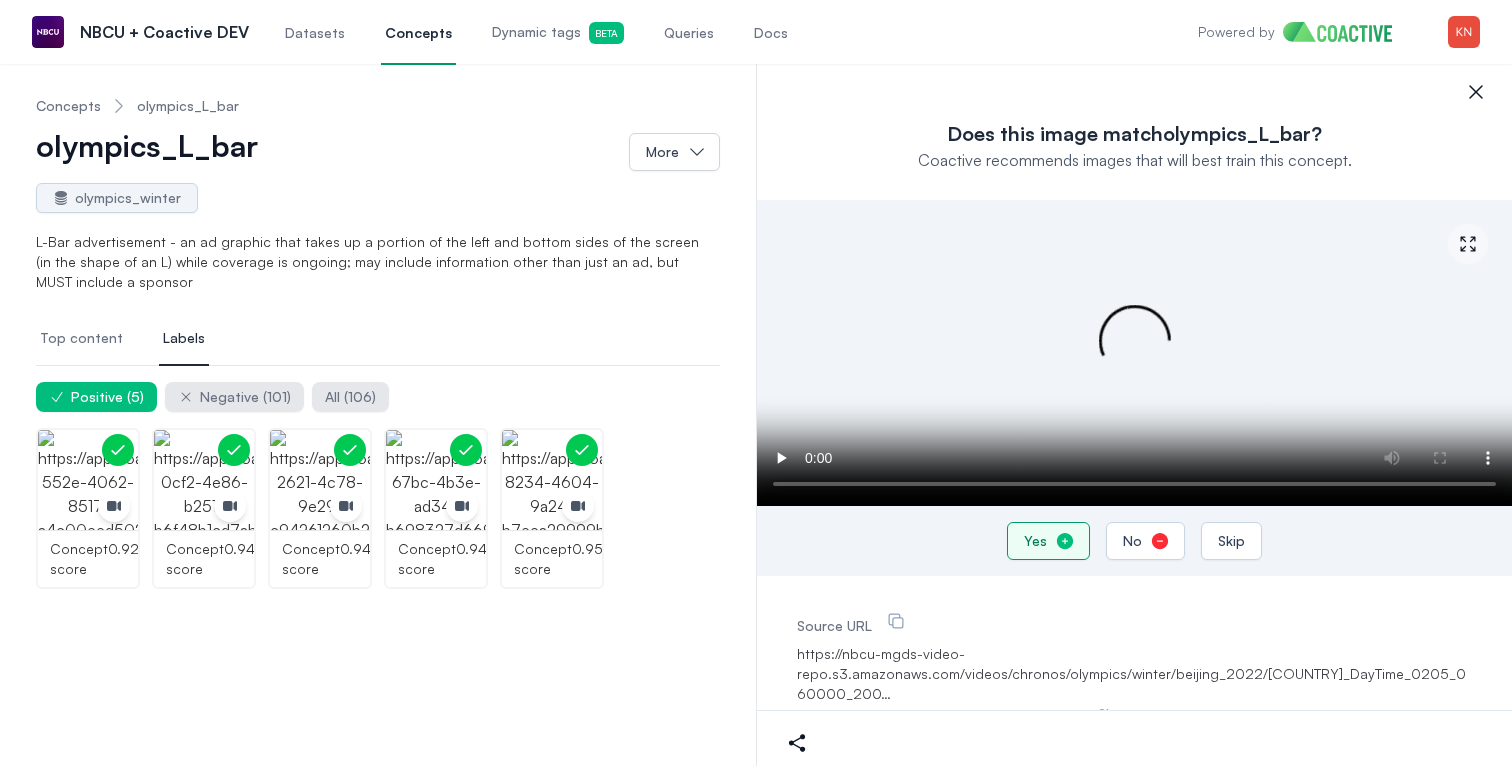 click on "Yes" at bounding box center [1048, 541] 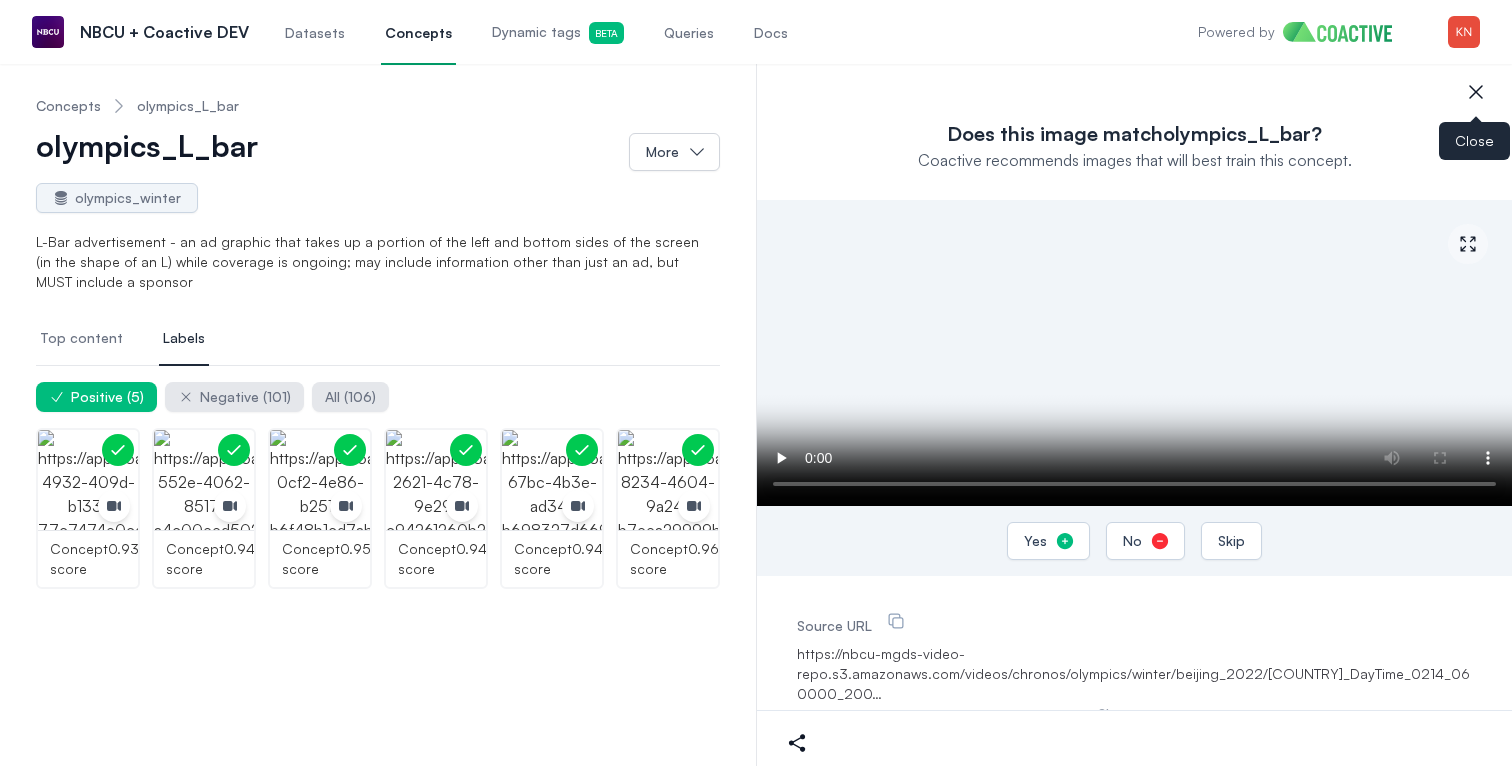 click 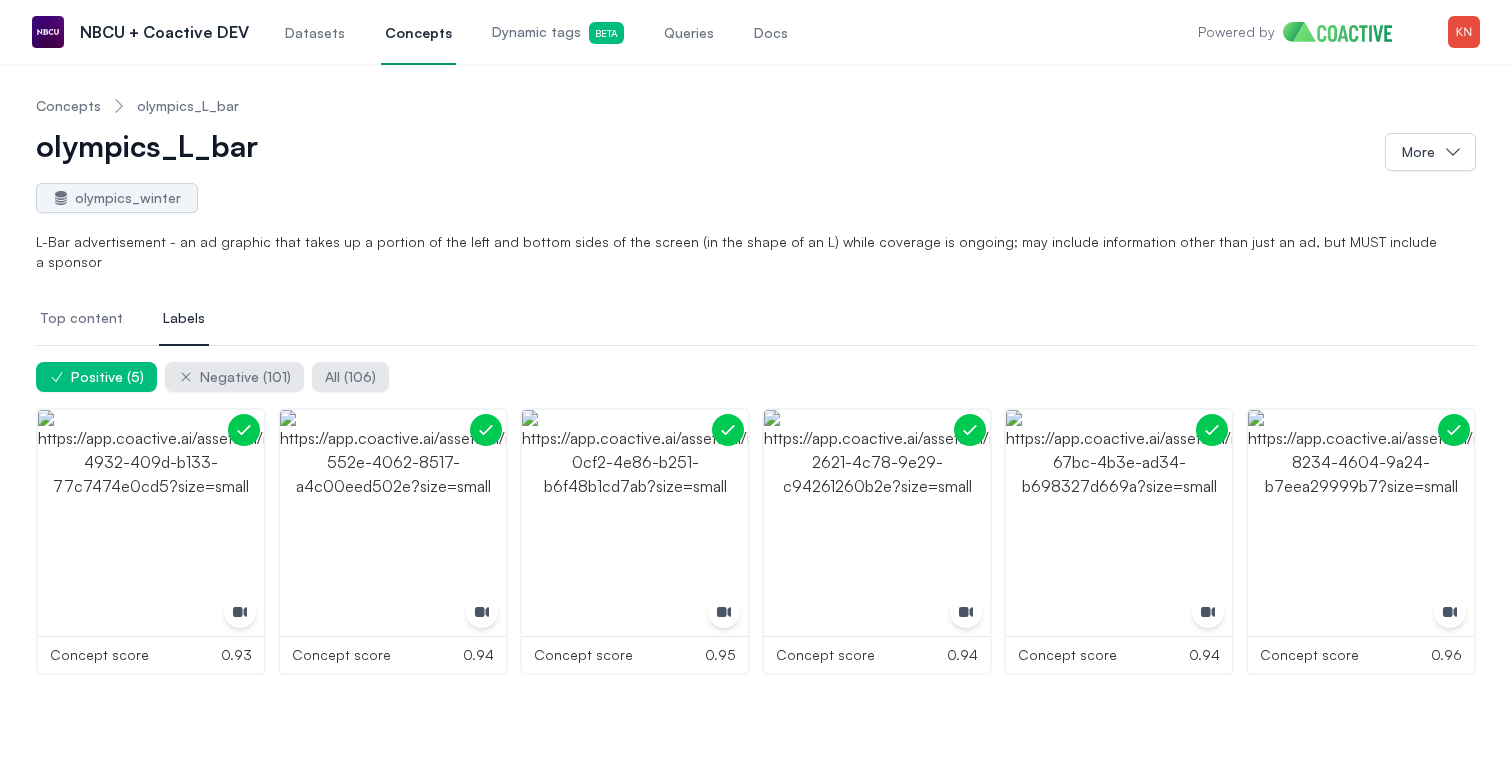 click on "Top content" at bounding box center (81, 318) 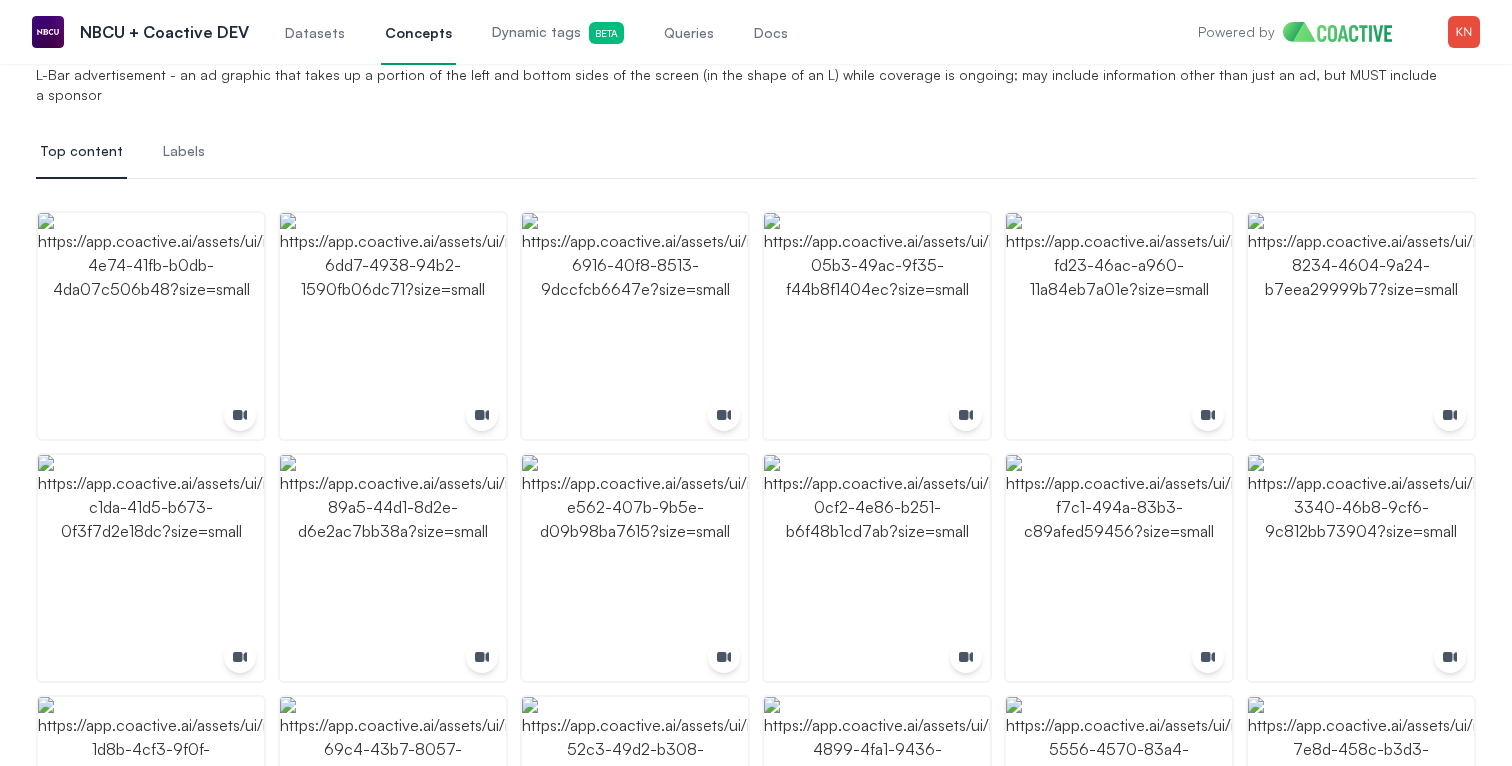 scroll, scrollTop: 0, scrollLeft: 0, axis: both 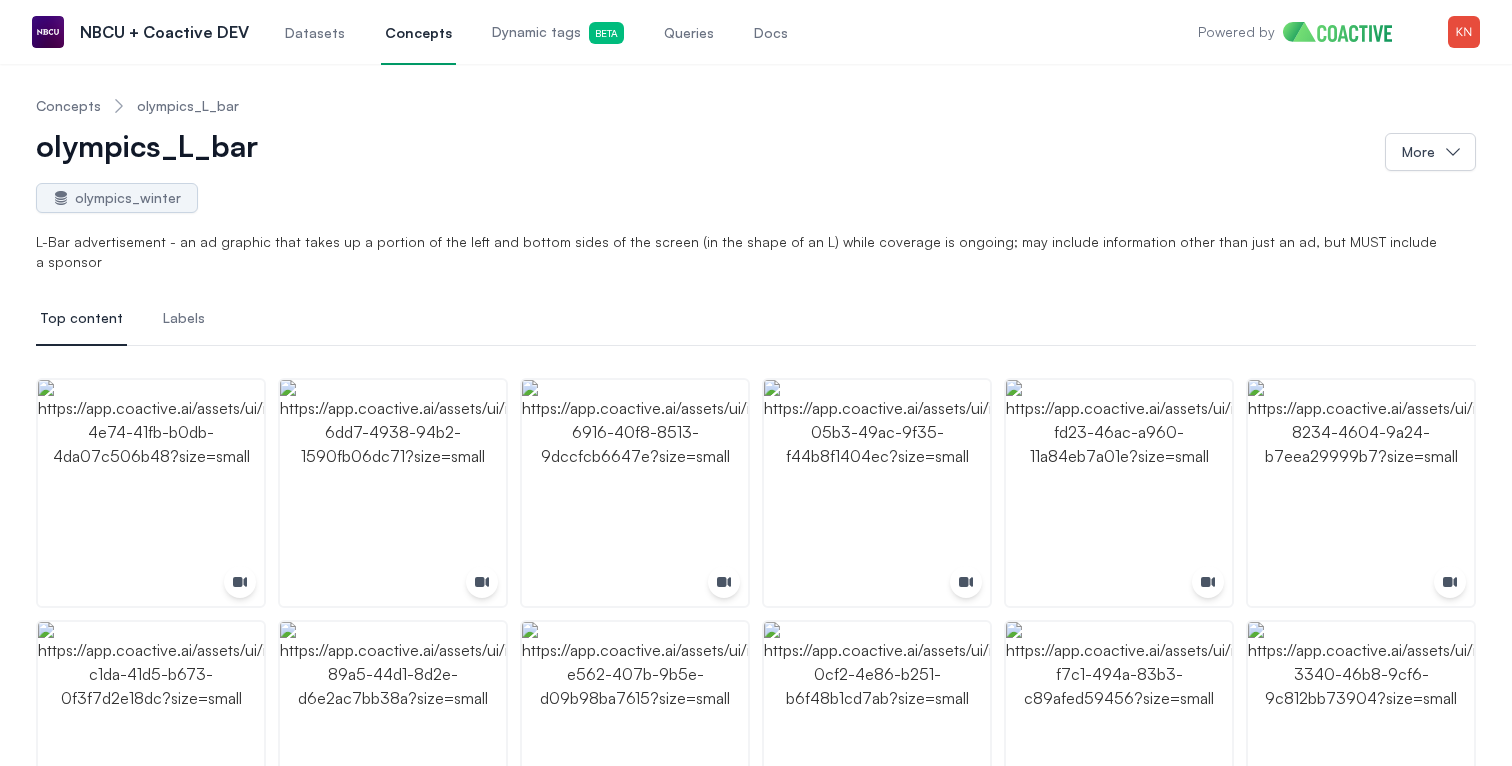 click on "Labels" at bounding box center [184, 318] 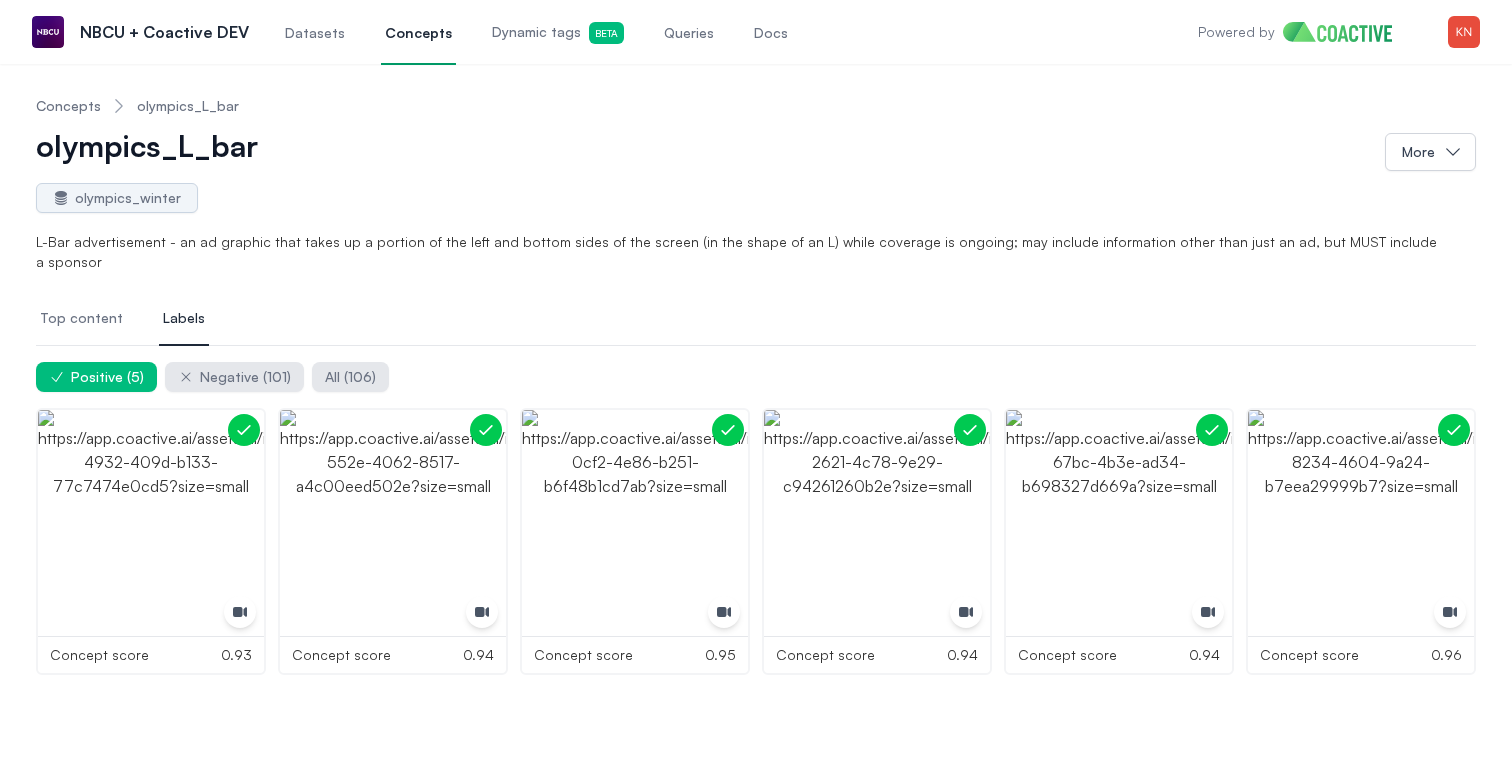 click on "Top content" at bounding box center [81, 318] 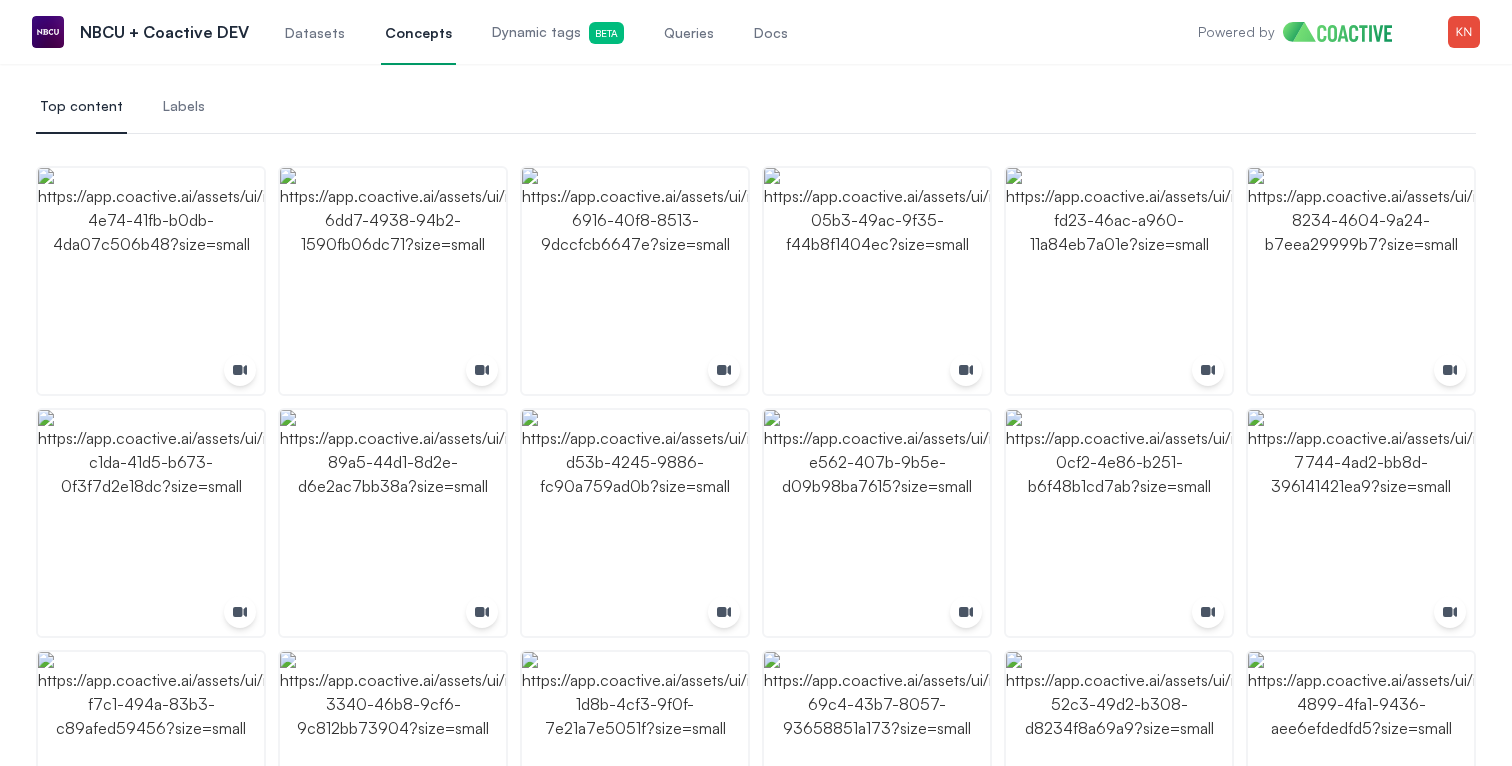 scroll, scrollTop: 0, scrollLeft: 0, axis: both 